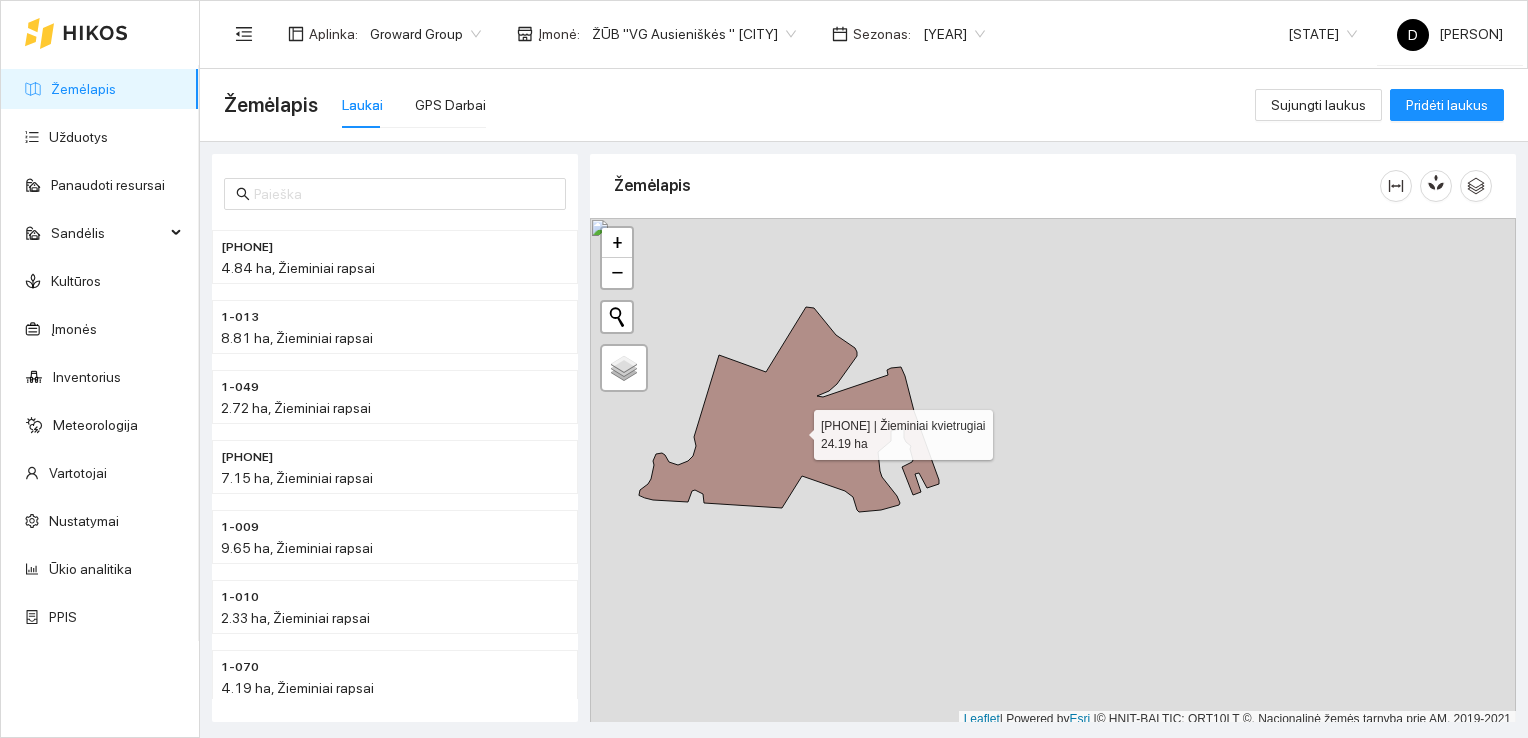 scroll, scrollTop: 0, scrollLeft: 0, axis: both 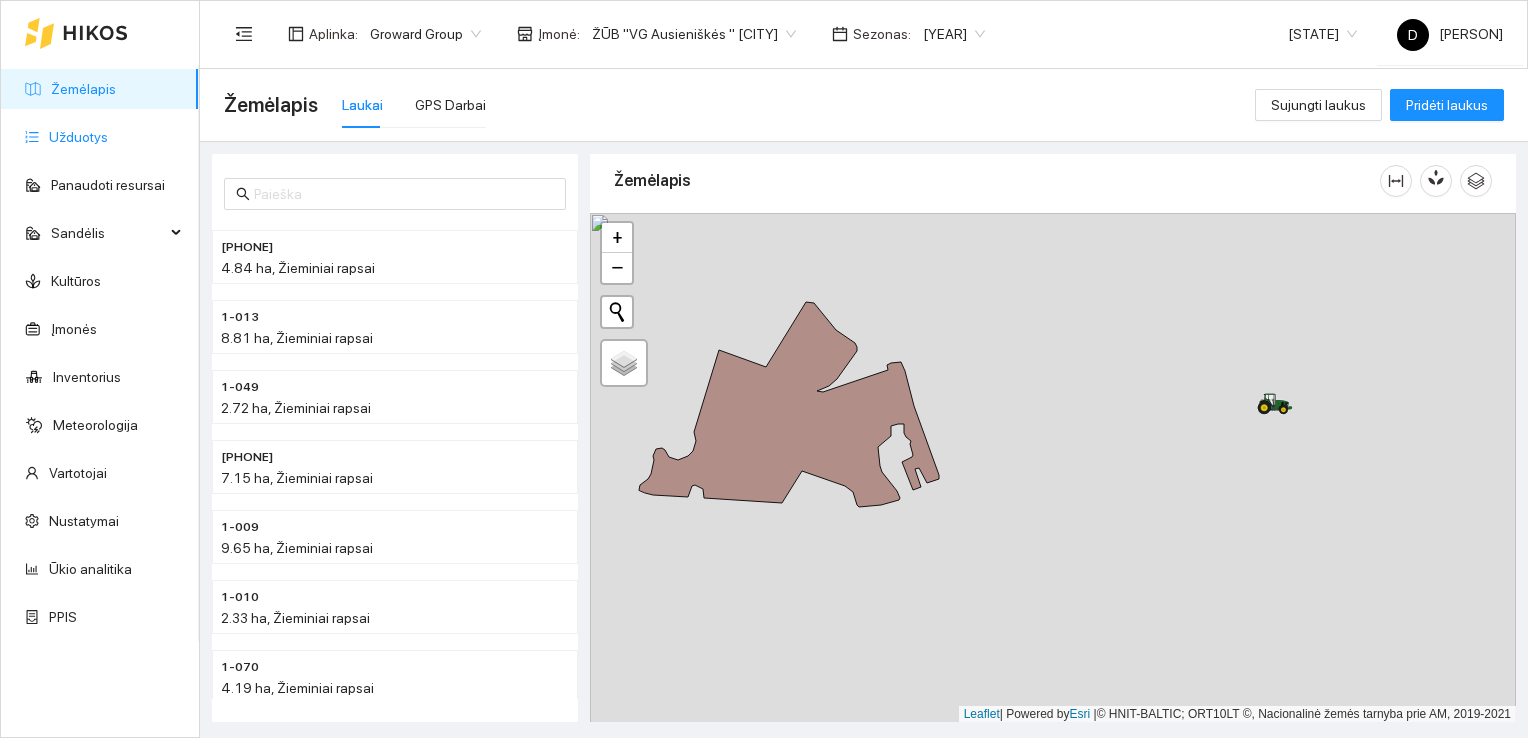 click on "Užduotys" at bounding box center [78, 137] 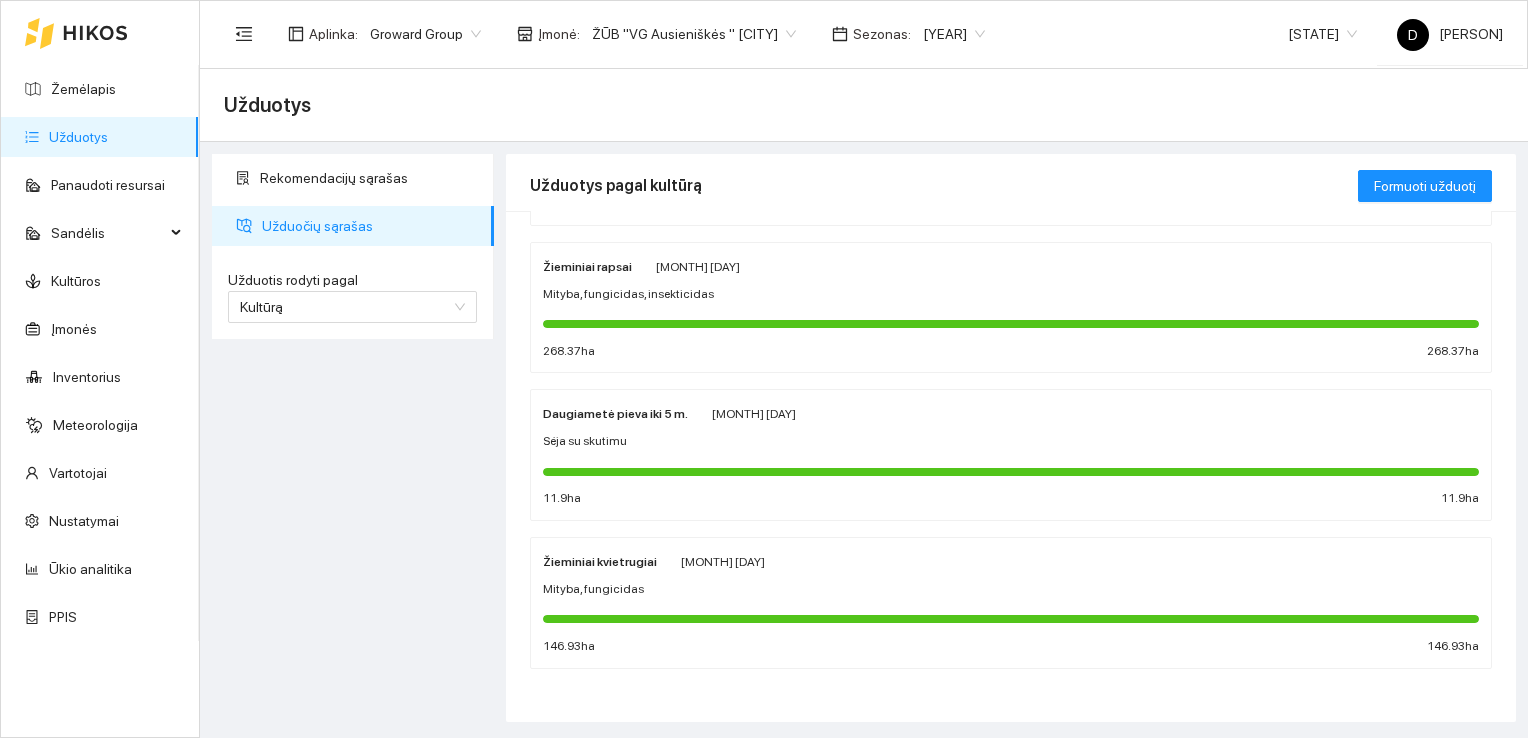 scroll, scrollTop: 0, scrollLeft: 0, axis: both 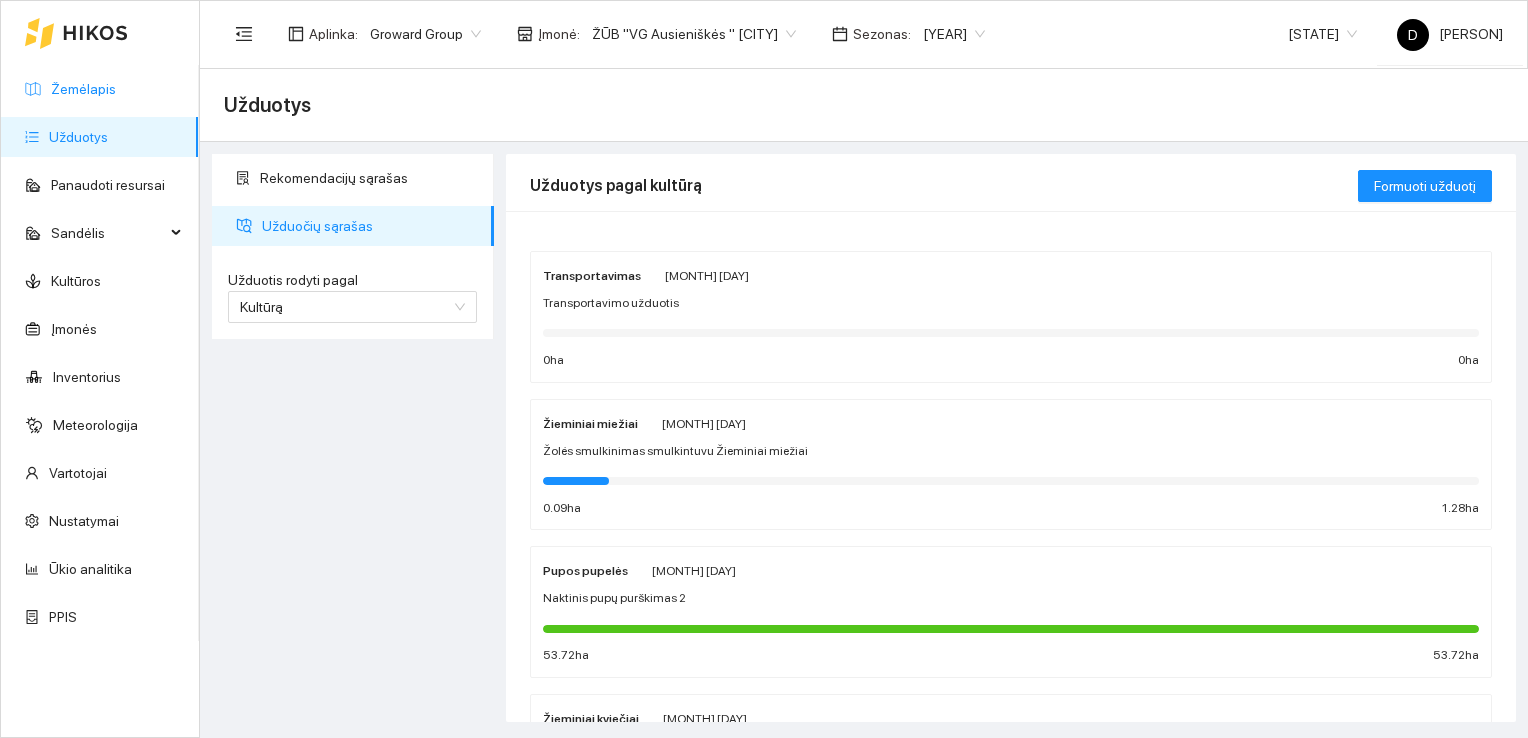 click on "Žemėlapis" at bounding box center [83, 89] 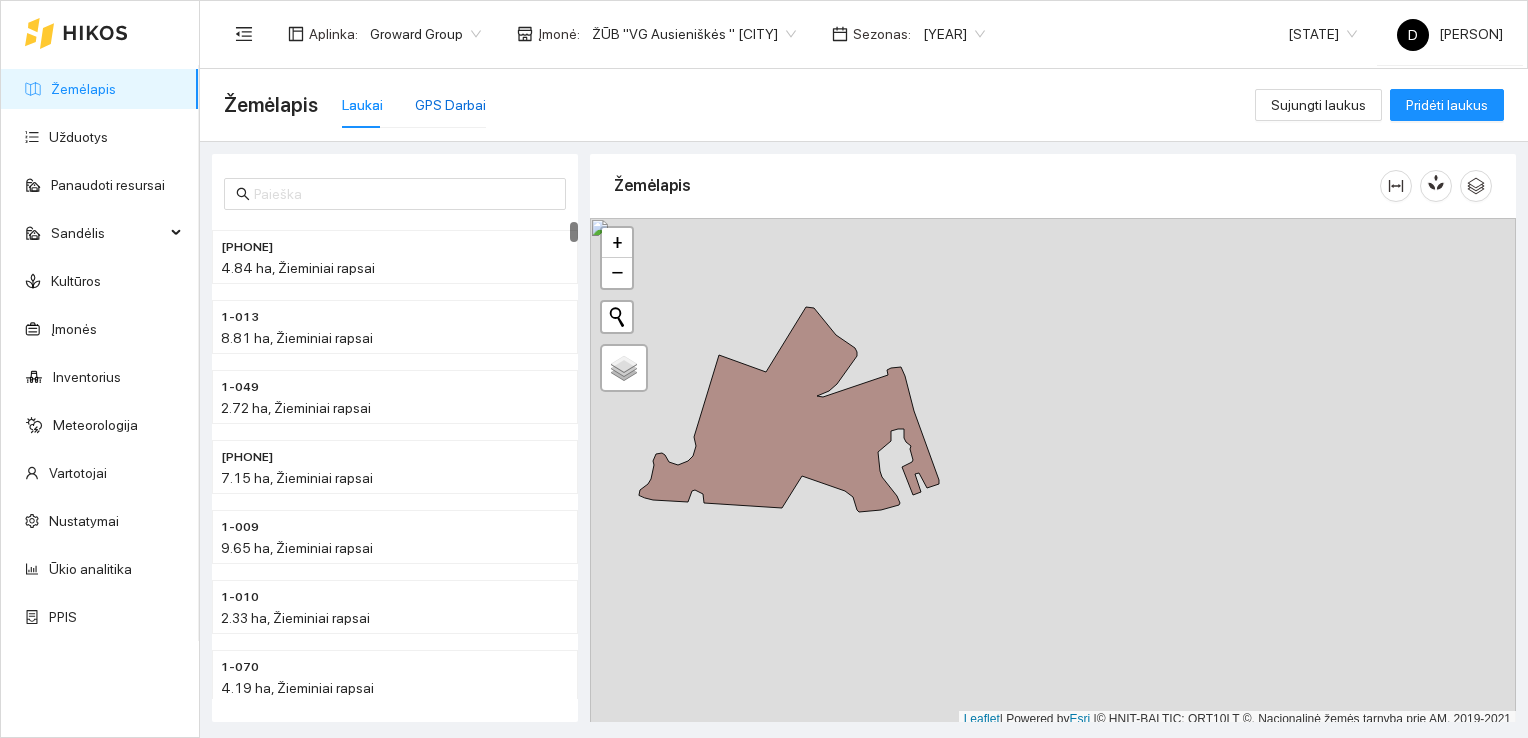 click on "GPS Darbai" at bounding box center (450, 105) 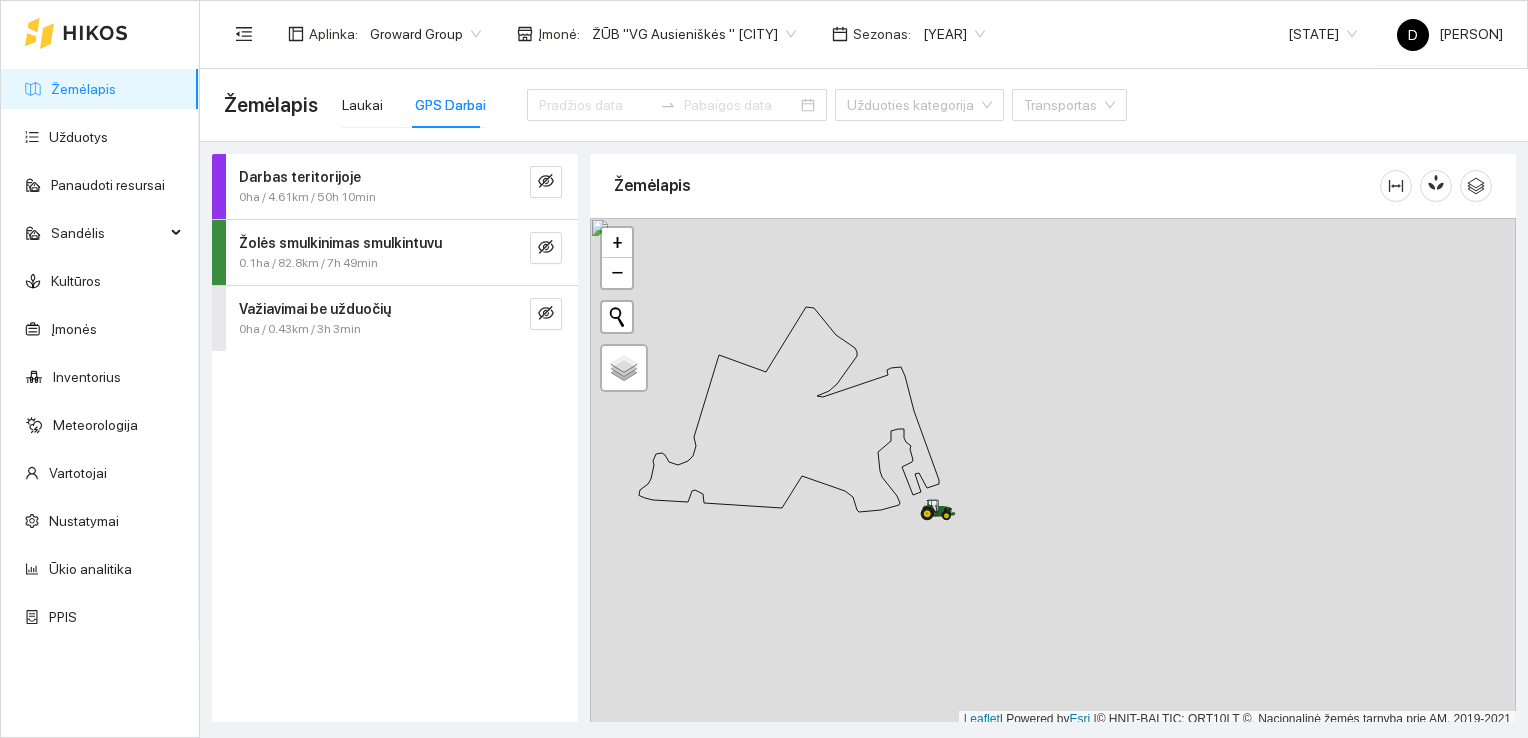 click on "Žolės smulkinimas smulkintuvu" at bounding box center (300, 177) 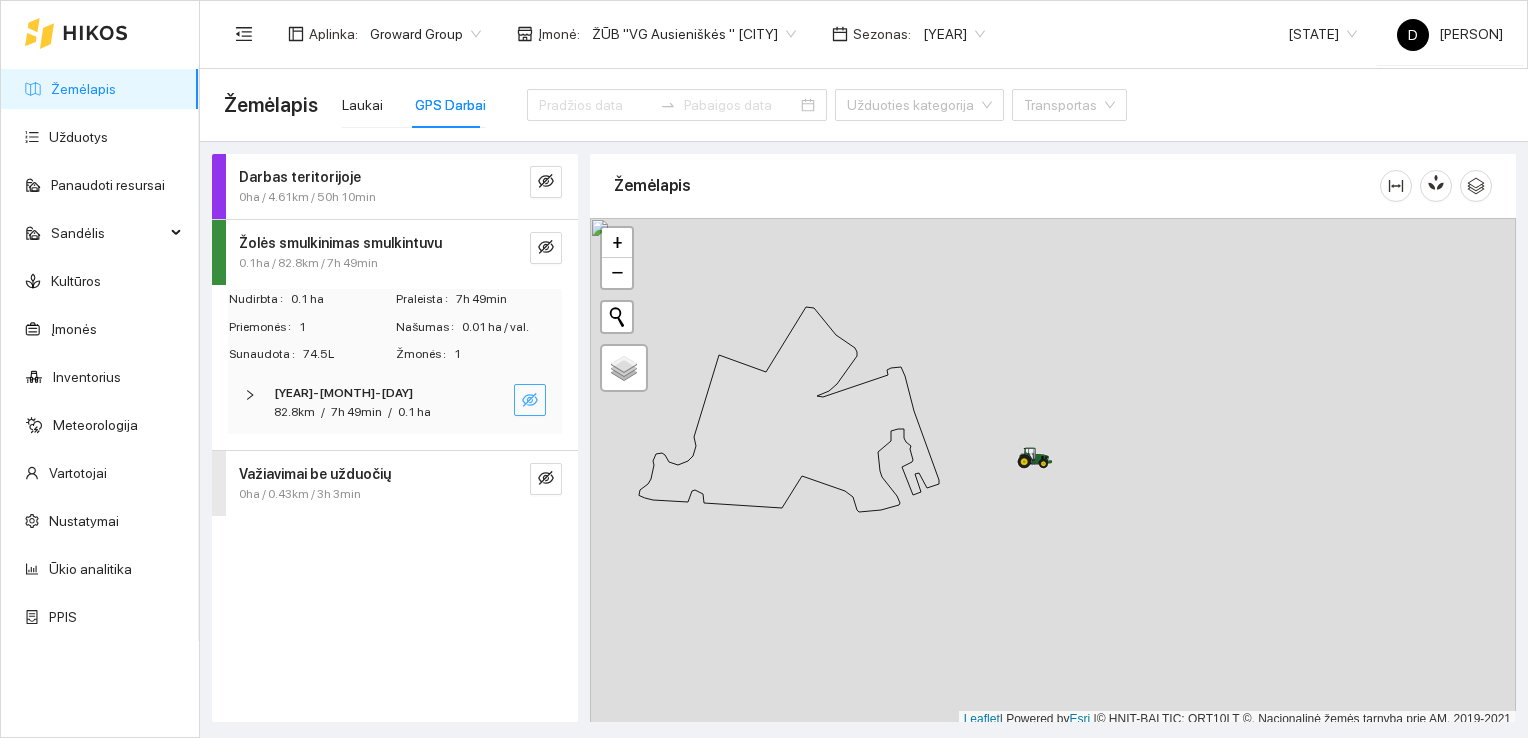 click at bounding box center (530, 401) 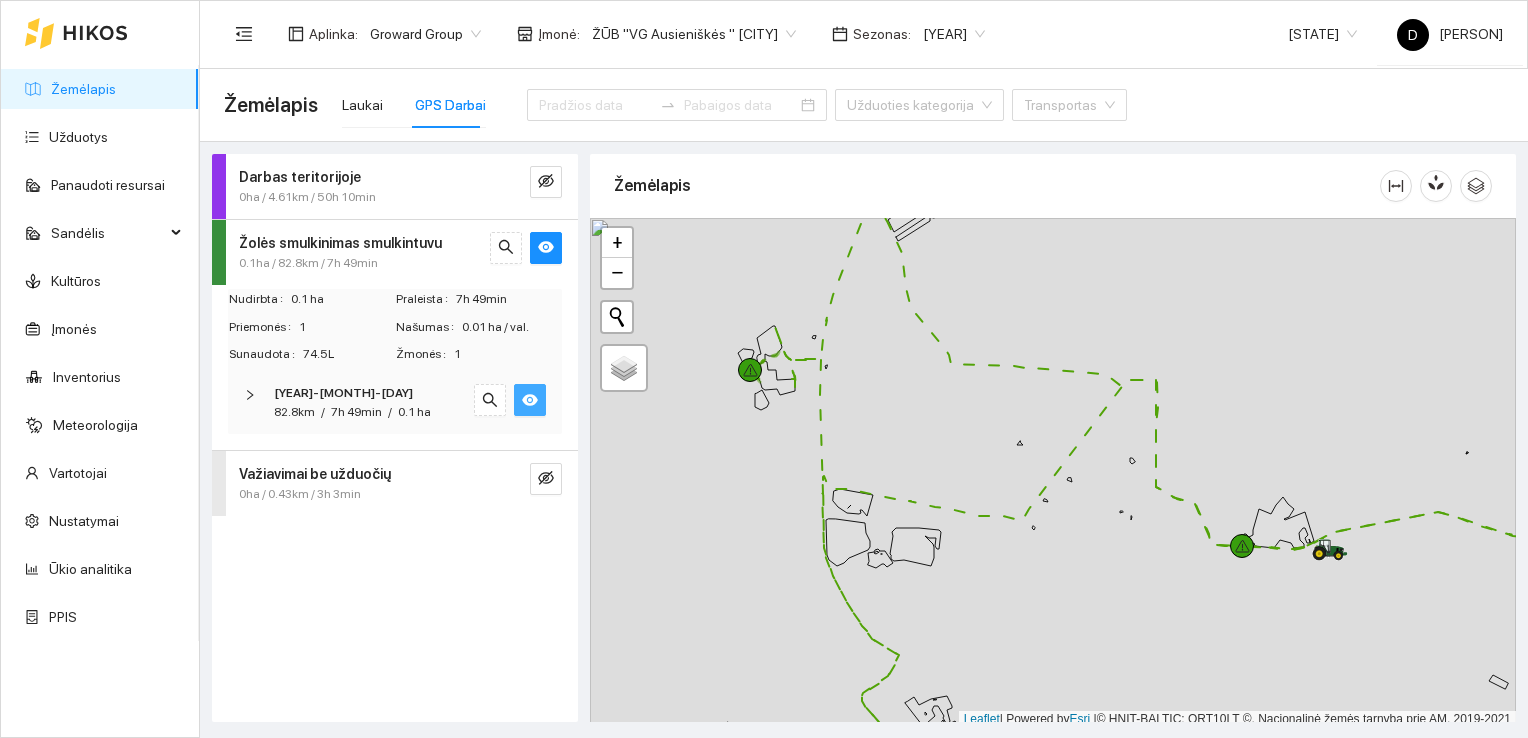 scroll, scrollTop: 5, scrollLeft: 0, axis: vertical 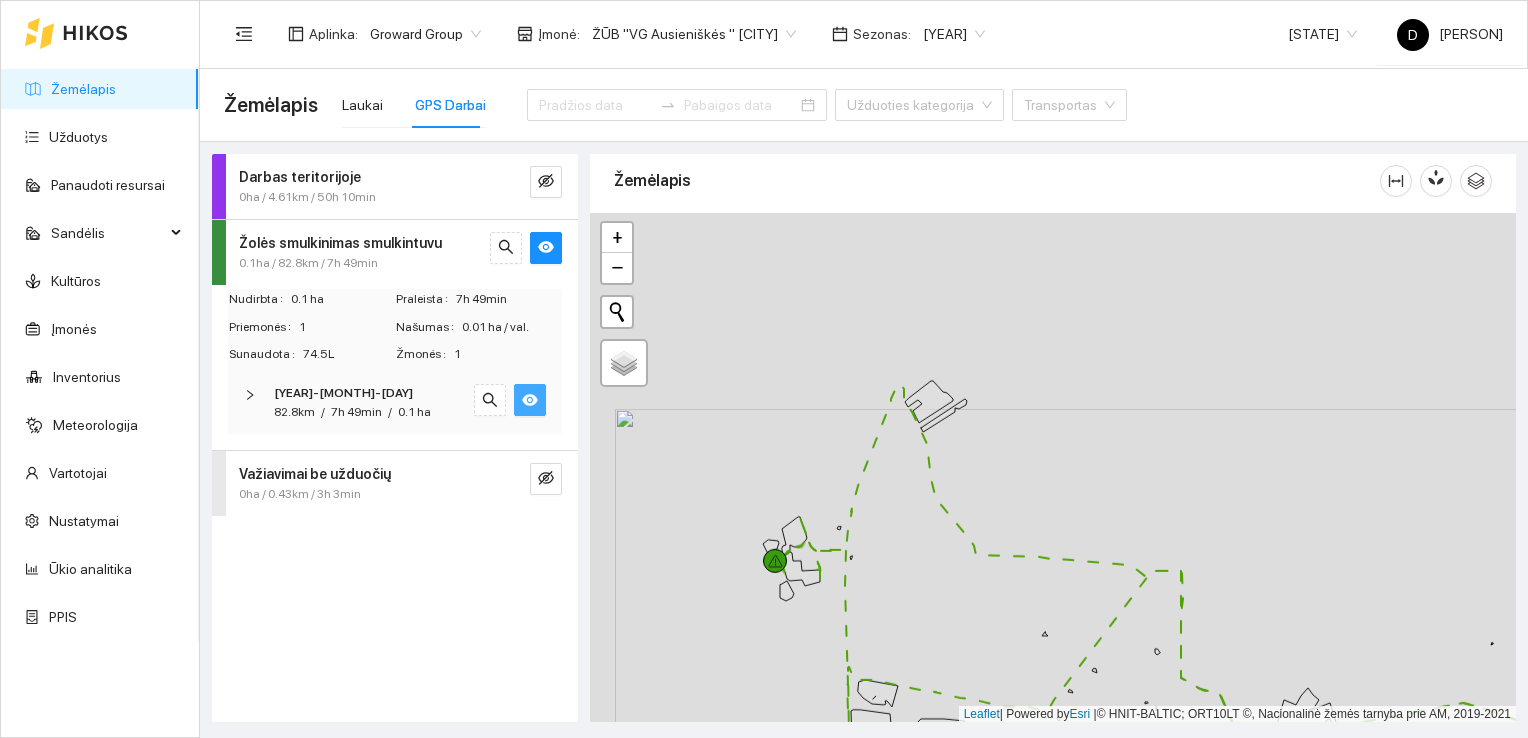 drag, startPoint x: 907, startPoint y: 316, endPoint x: 932, endPoint y: 512, distance: 197.58795 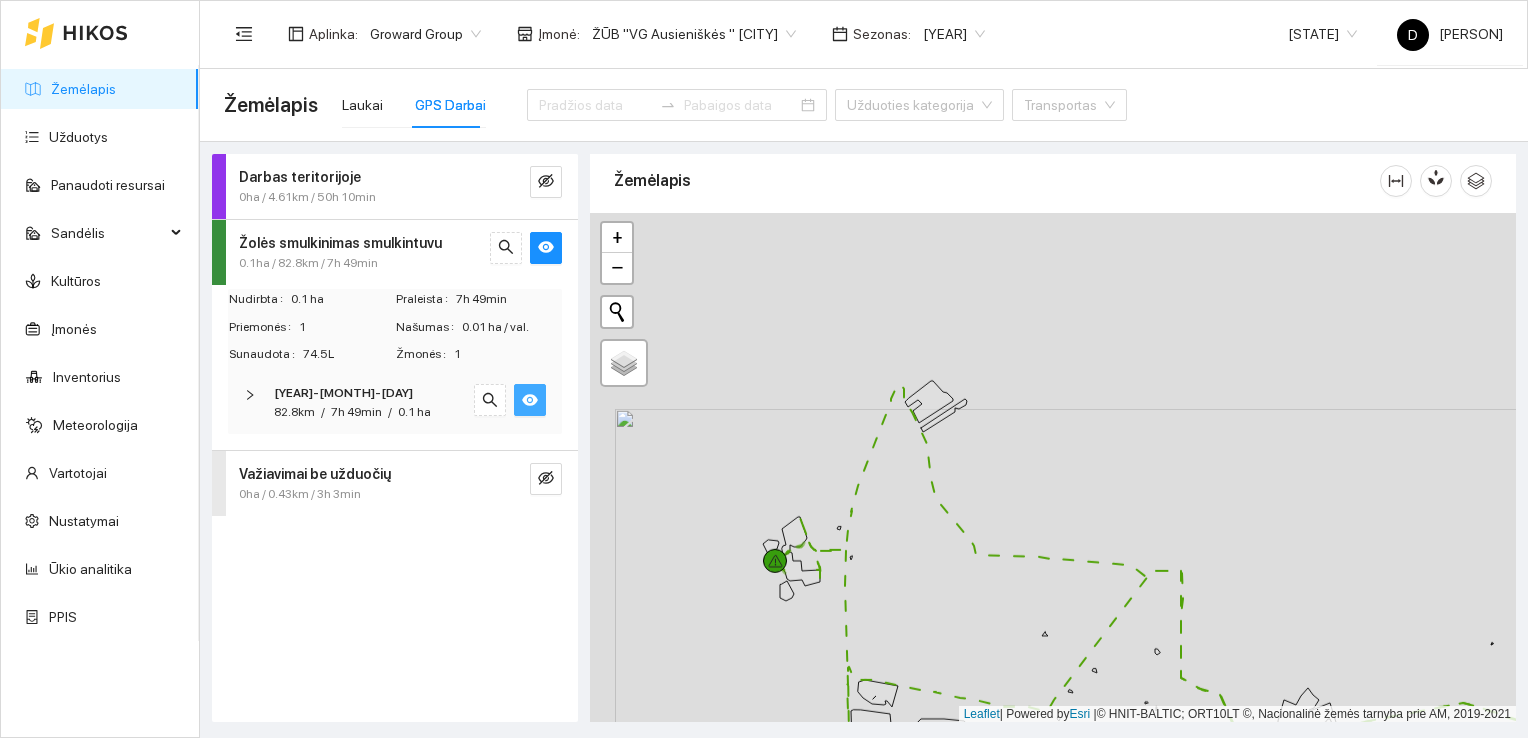 click at bounding box center [1053, 468] 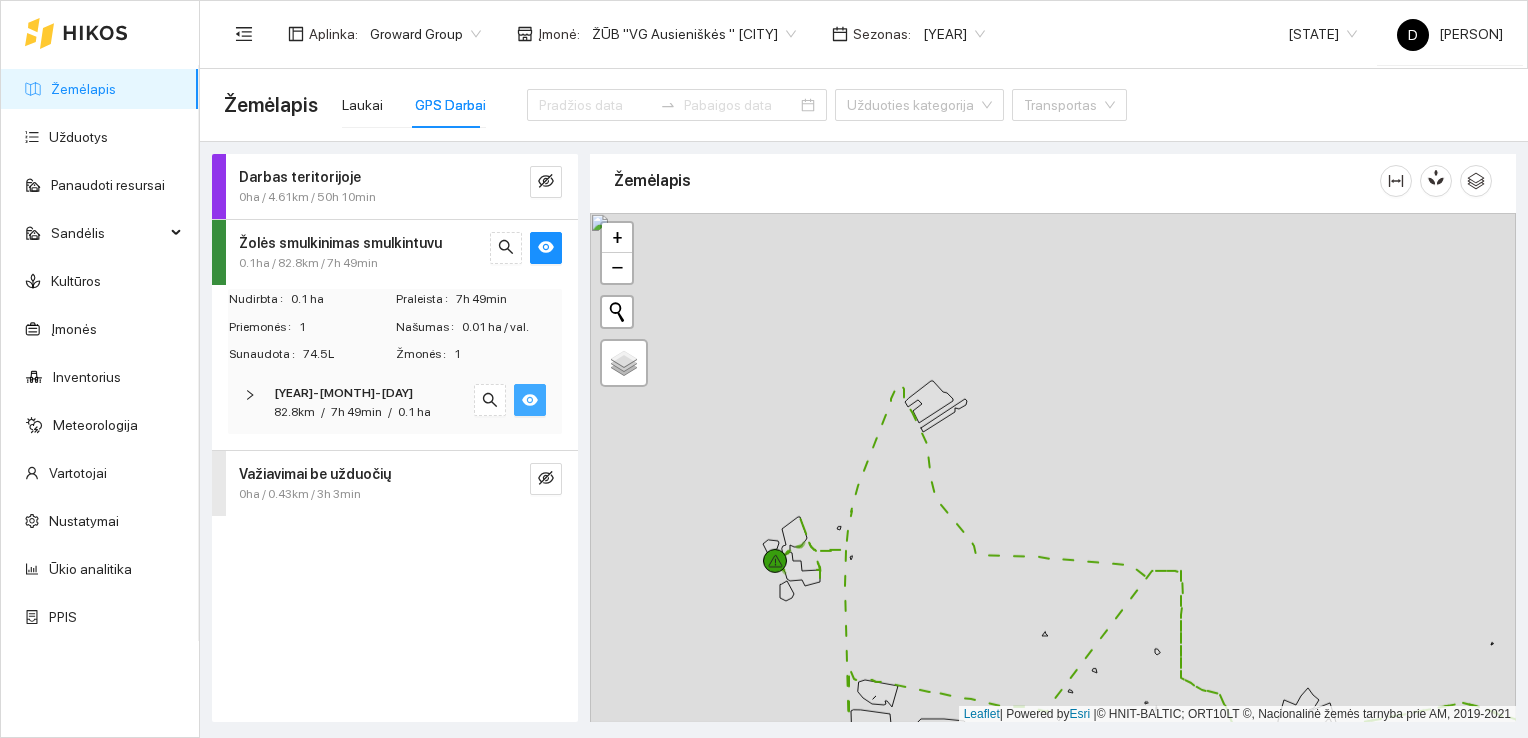 click at bounding box center [1053, 468] 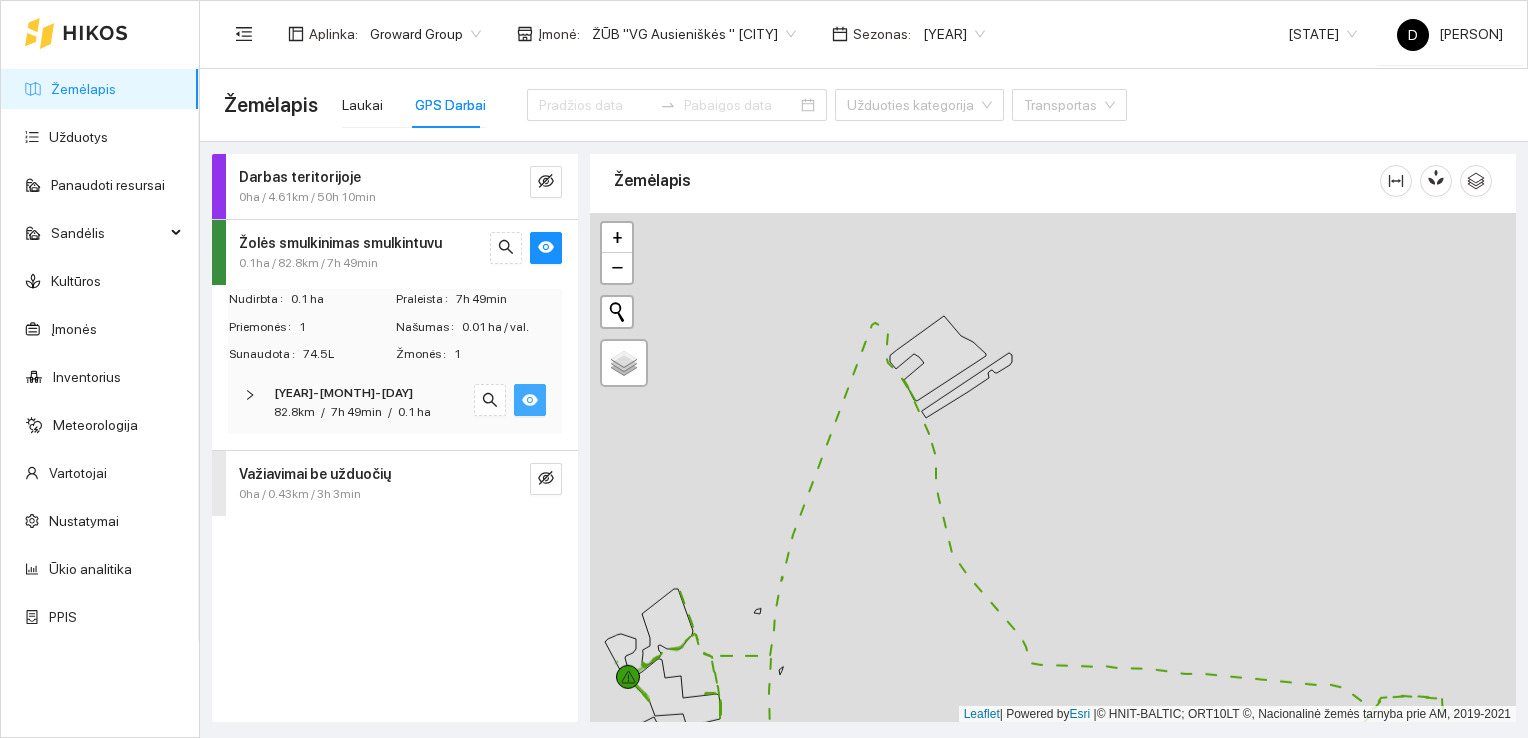 click at bounding box center (1053, 468) 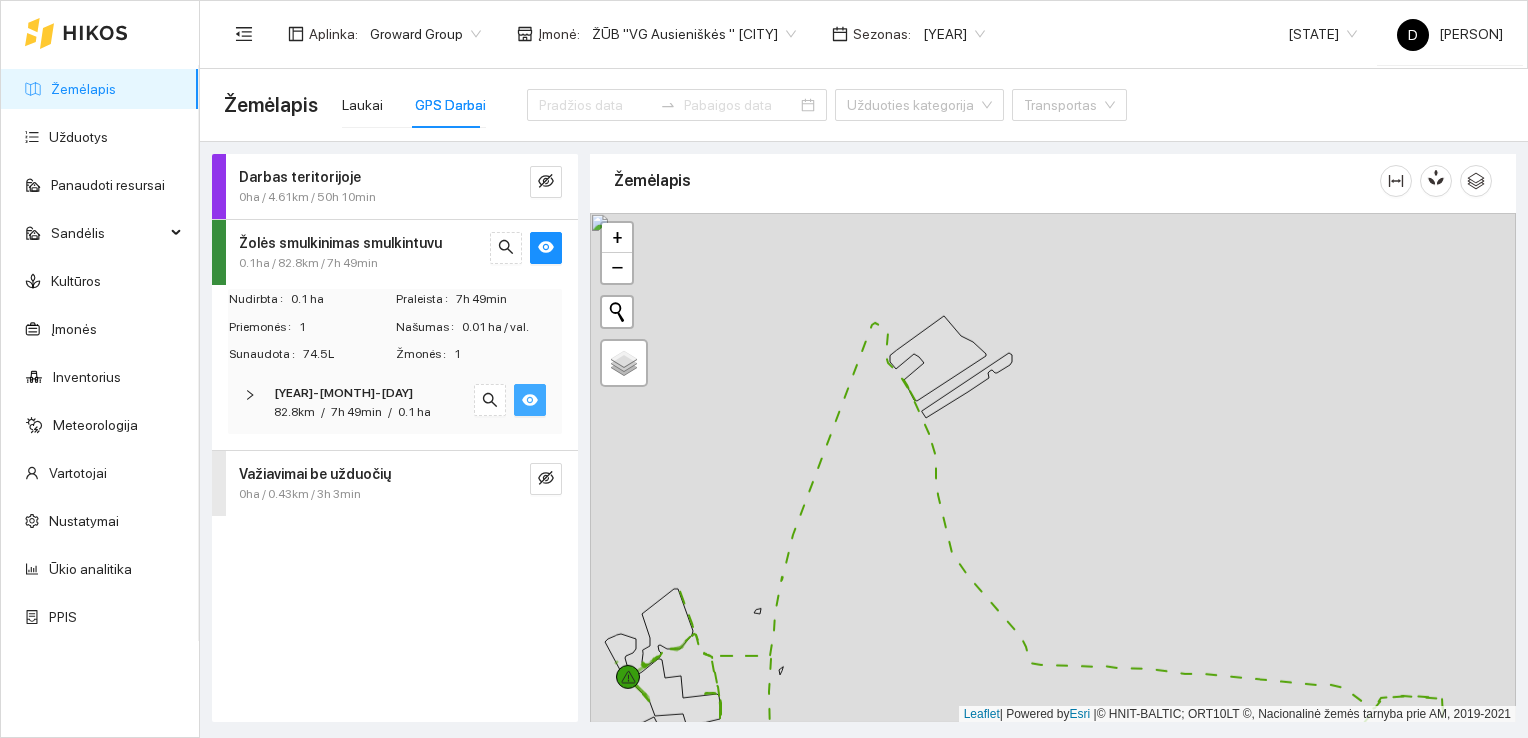click at bounding box center [1053, 468] 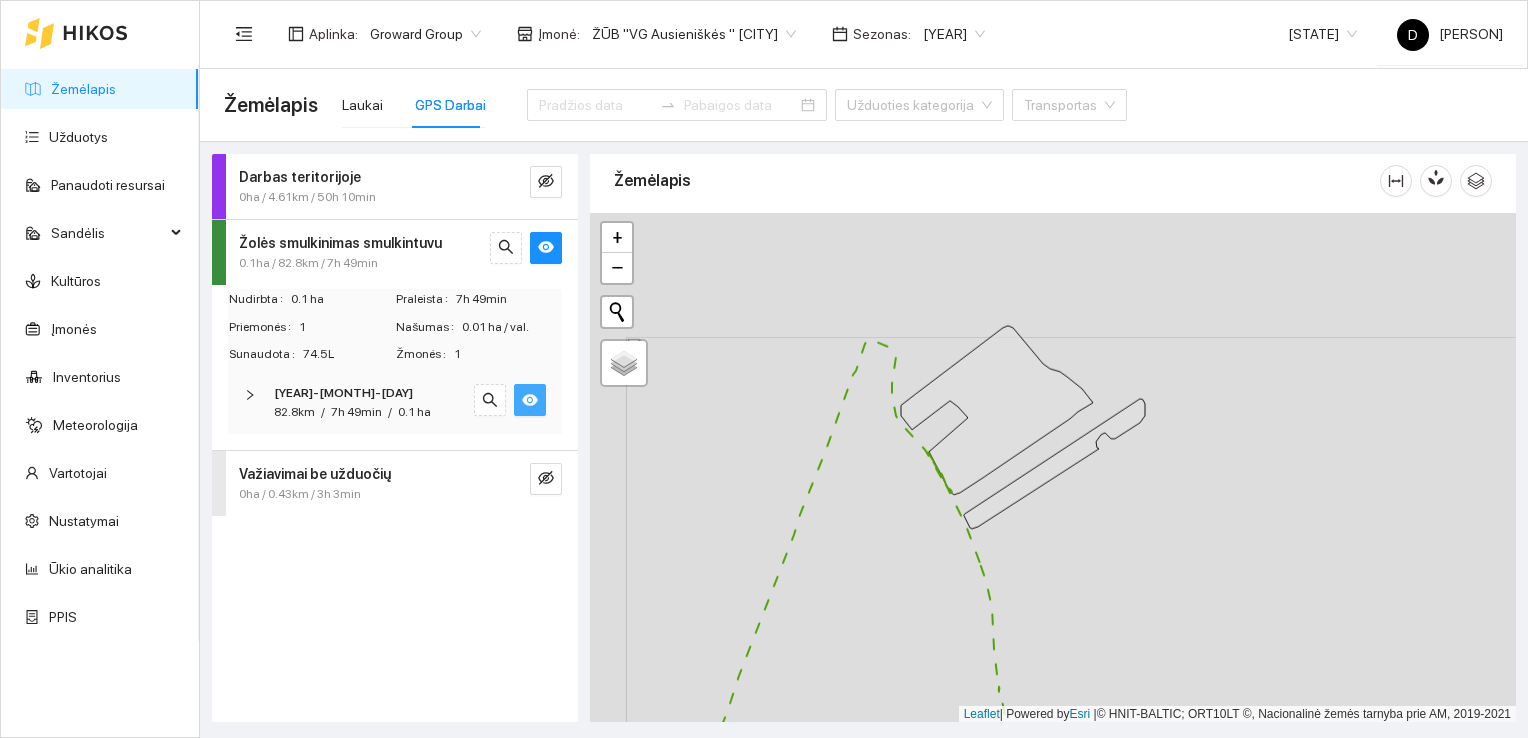 drag, startPoint x: 904, startPoint y: 354, endPoint x: 940, endPoint y: 478, distance: 129.1201 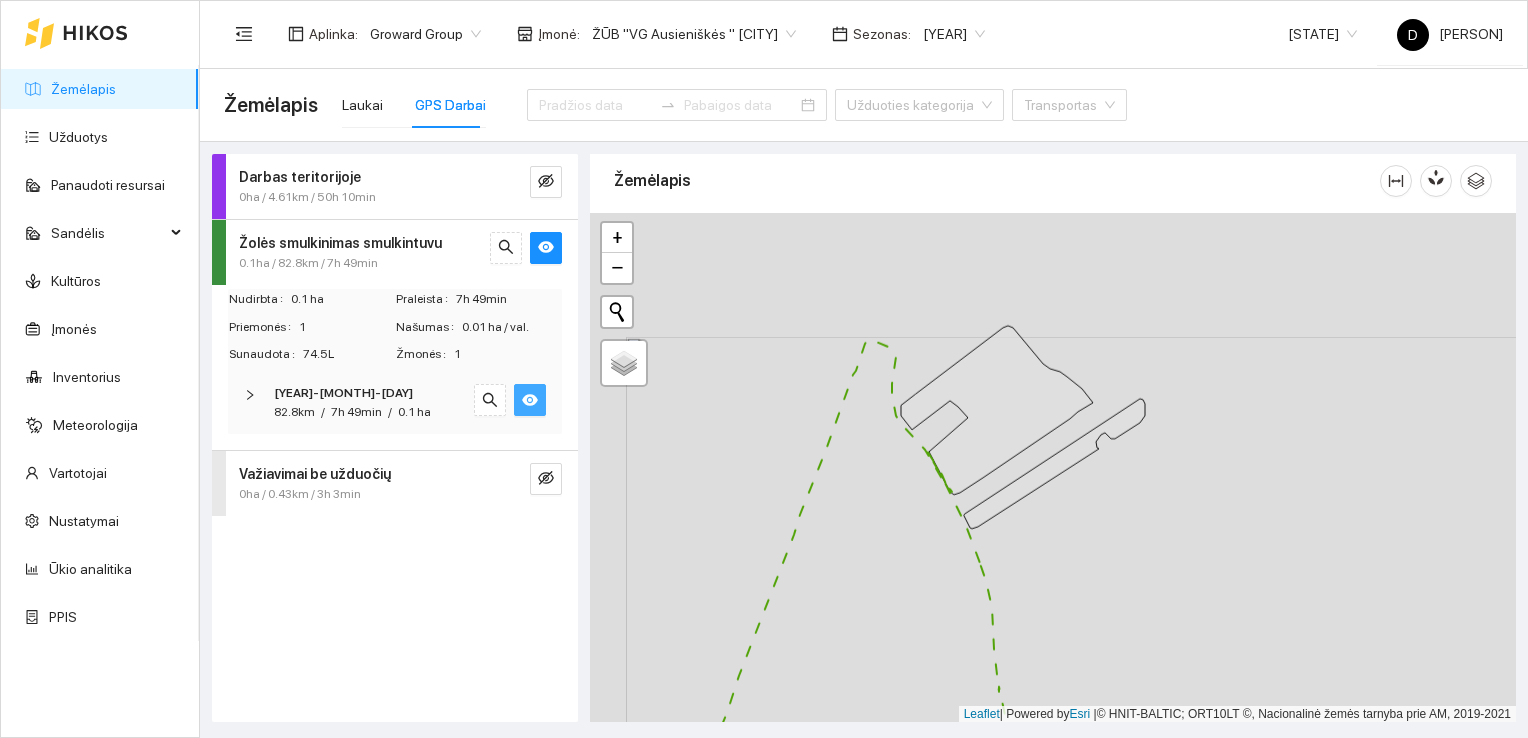 click at bounding box center [1053, 468] 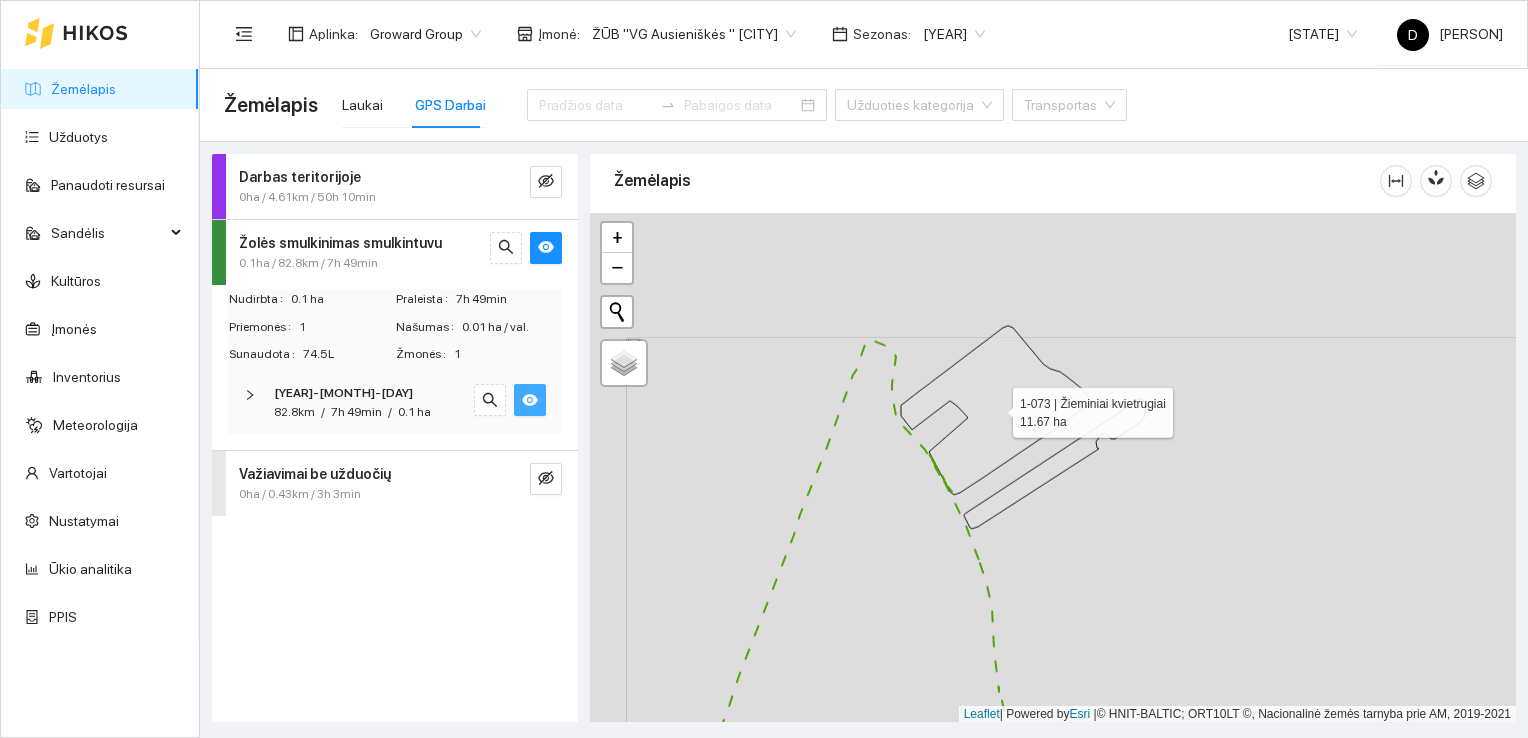 click at bounding box center (997, 410) 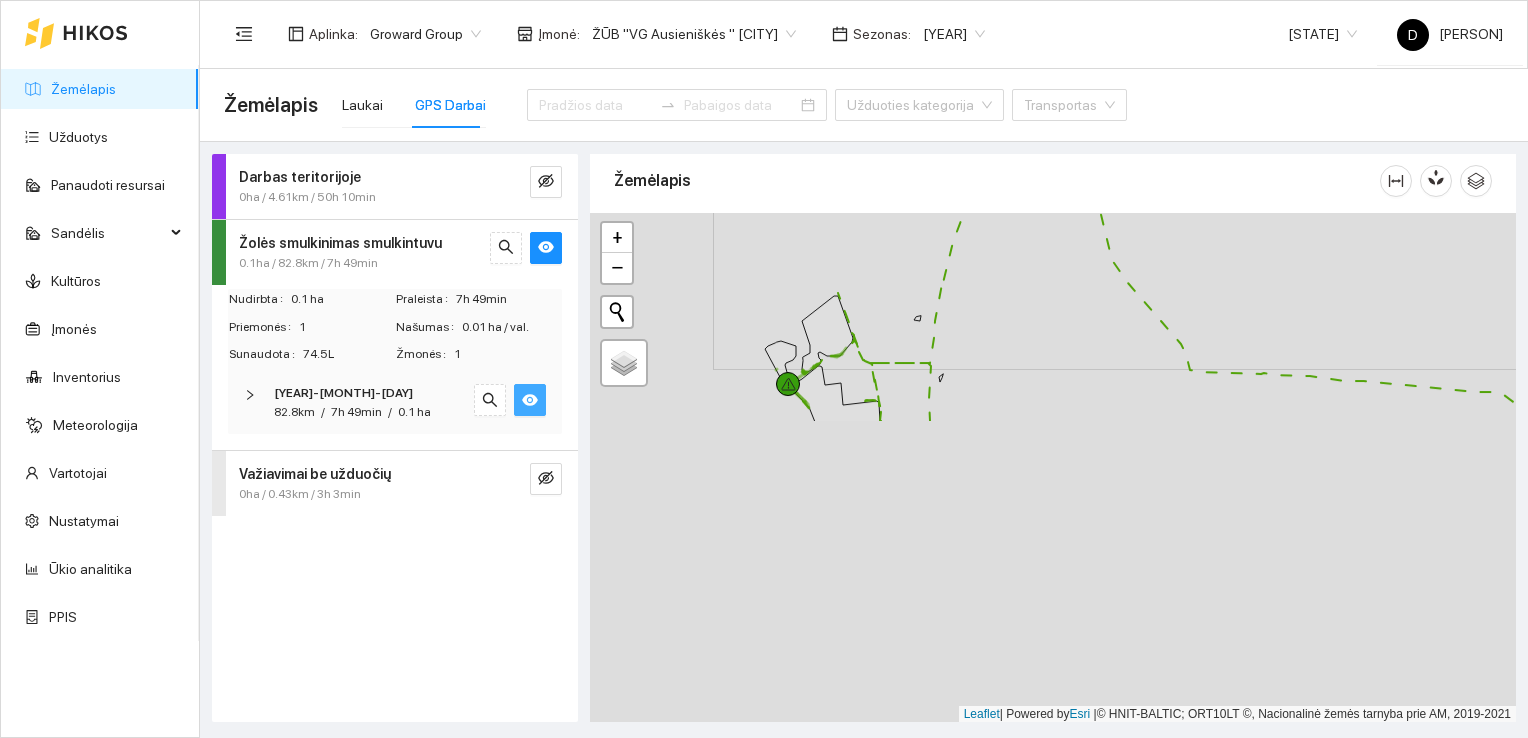 drag, startPoint x: 871, startPoint y: 658, endPoint x: 994, endPoint y: 305, distance: 373.81546 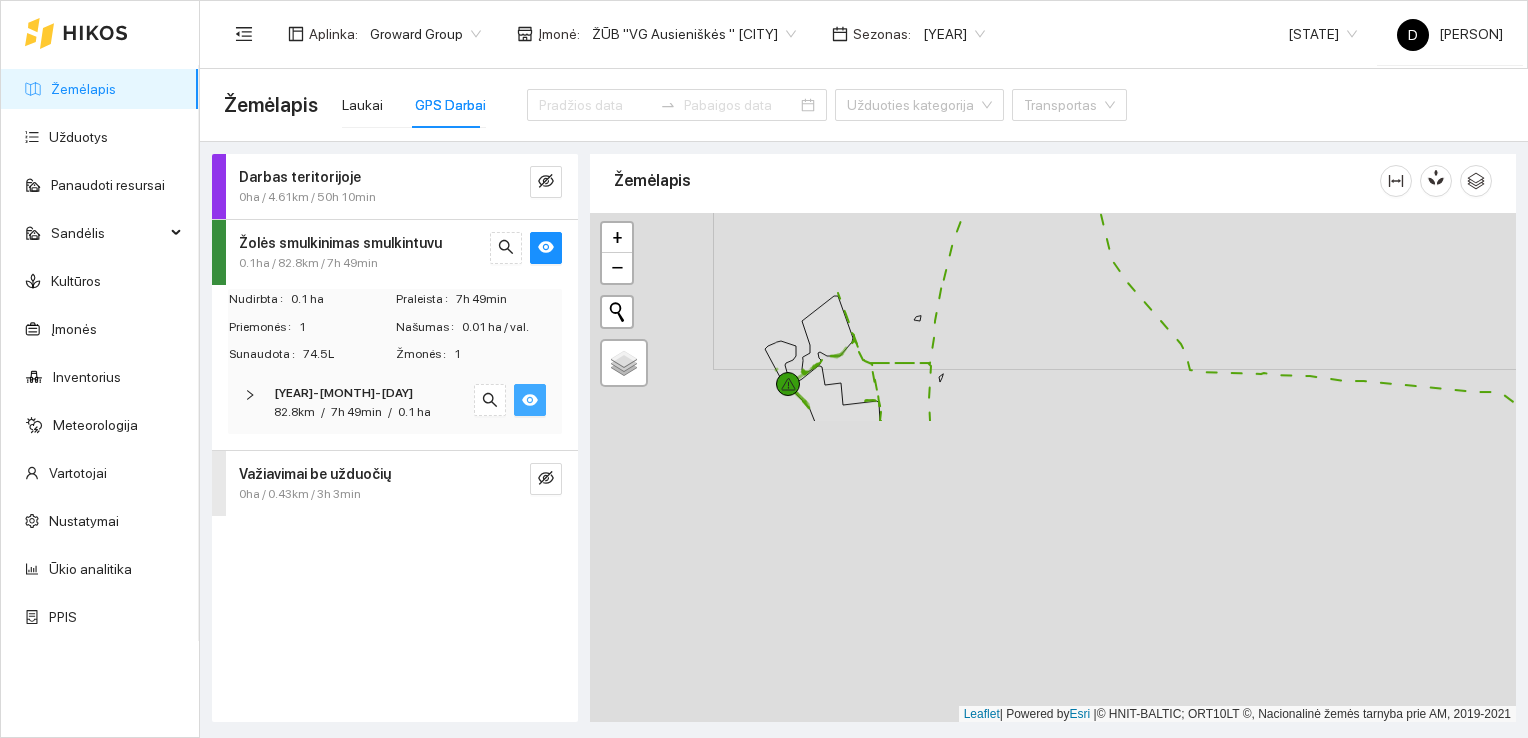 click at bounding box center (1053, 468) 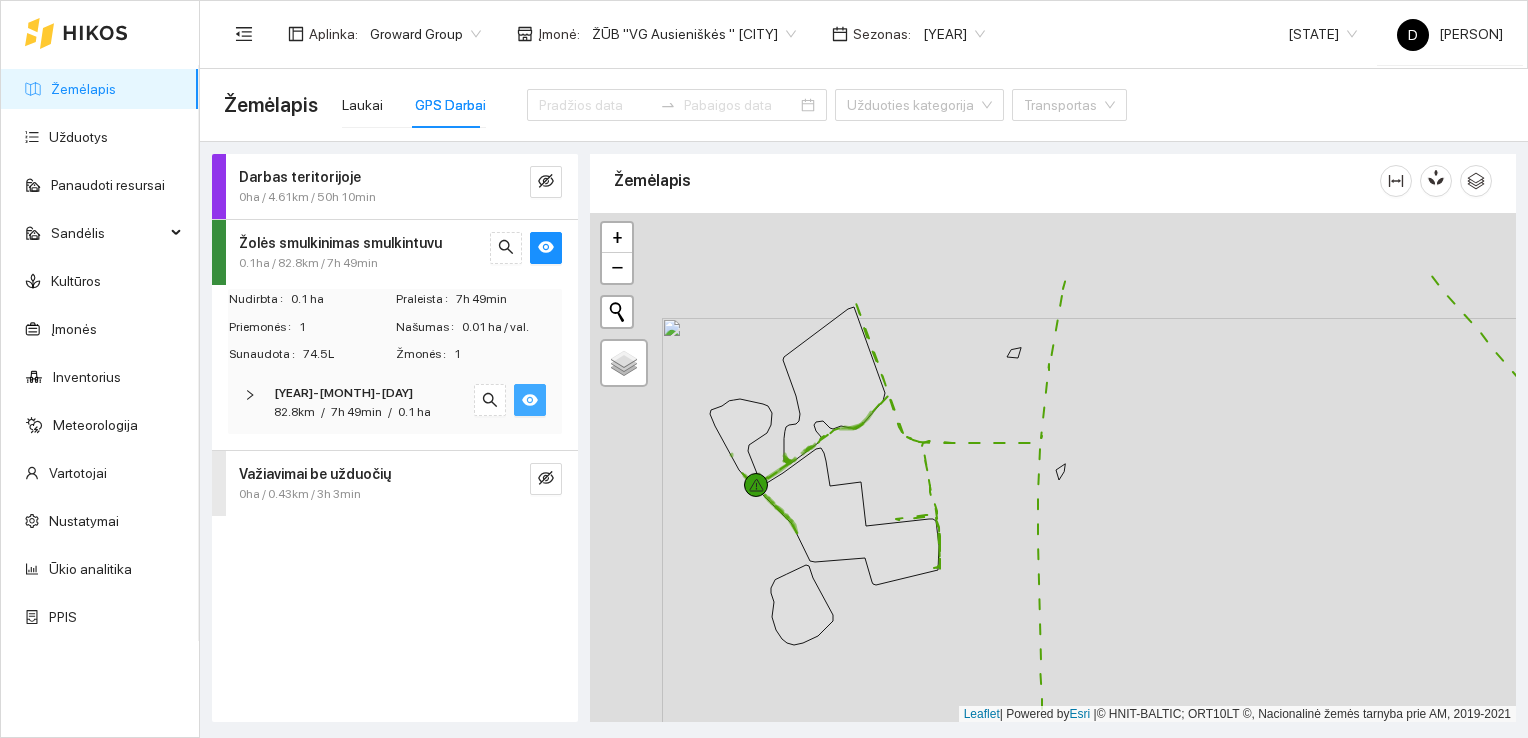 drag, startPoint x: 832, startPoint y: 353, endPoint x: 907, endPoint y: 461, distance: 131.48764 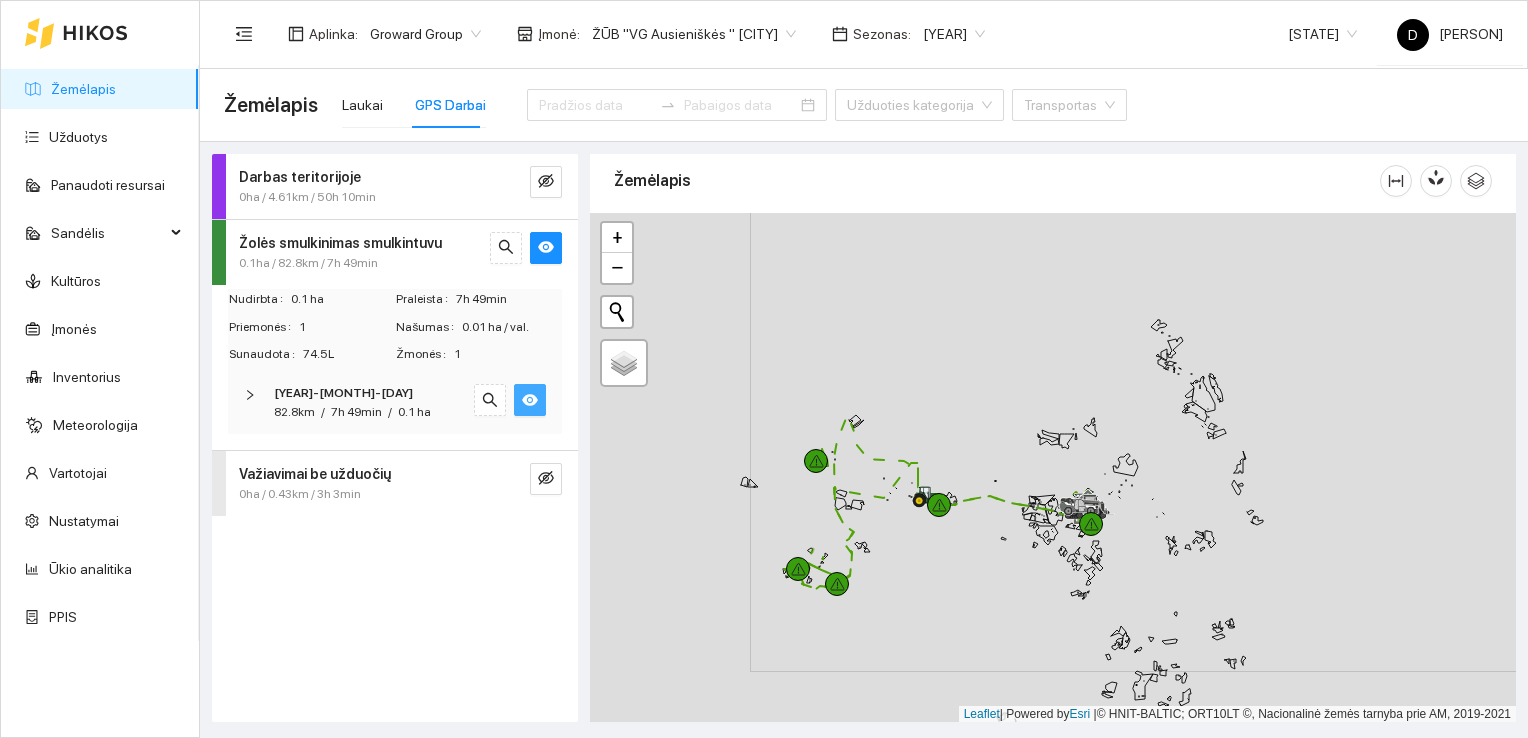 drag, startPoint x: 668, startPoint y: 591, endPoint x: 828, endPoint y: 540, distance: 167.93153 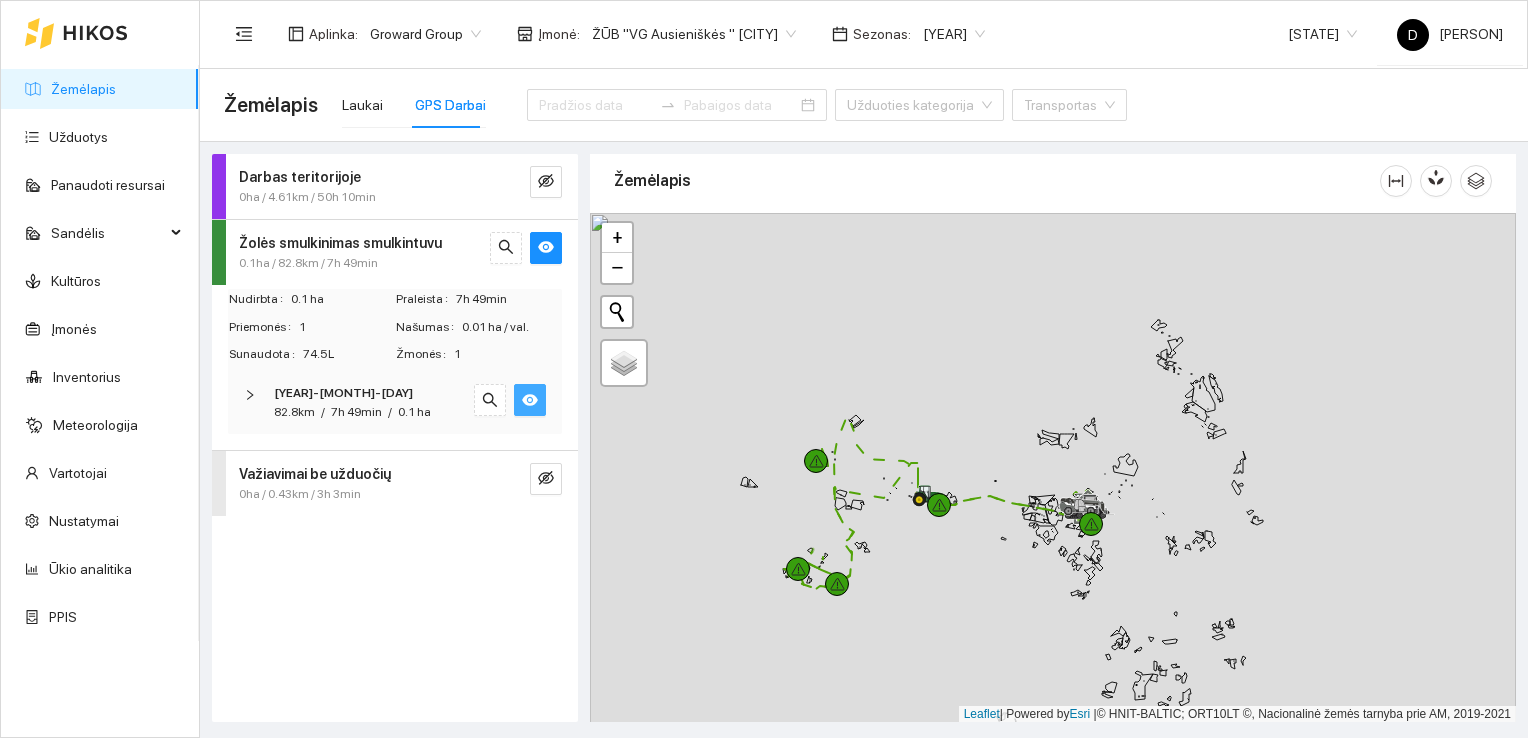click at bounding box center (250, 395) 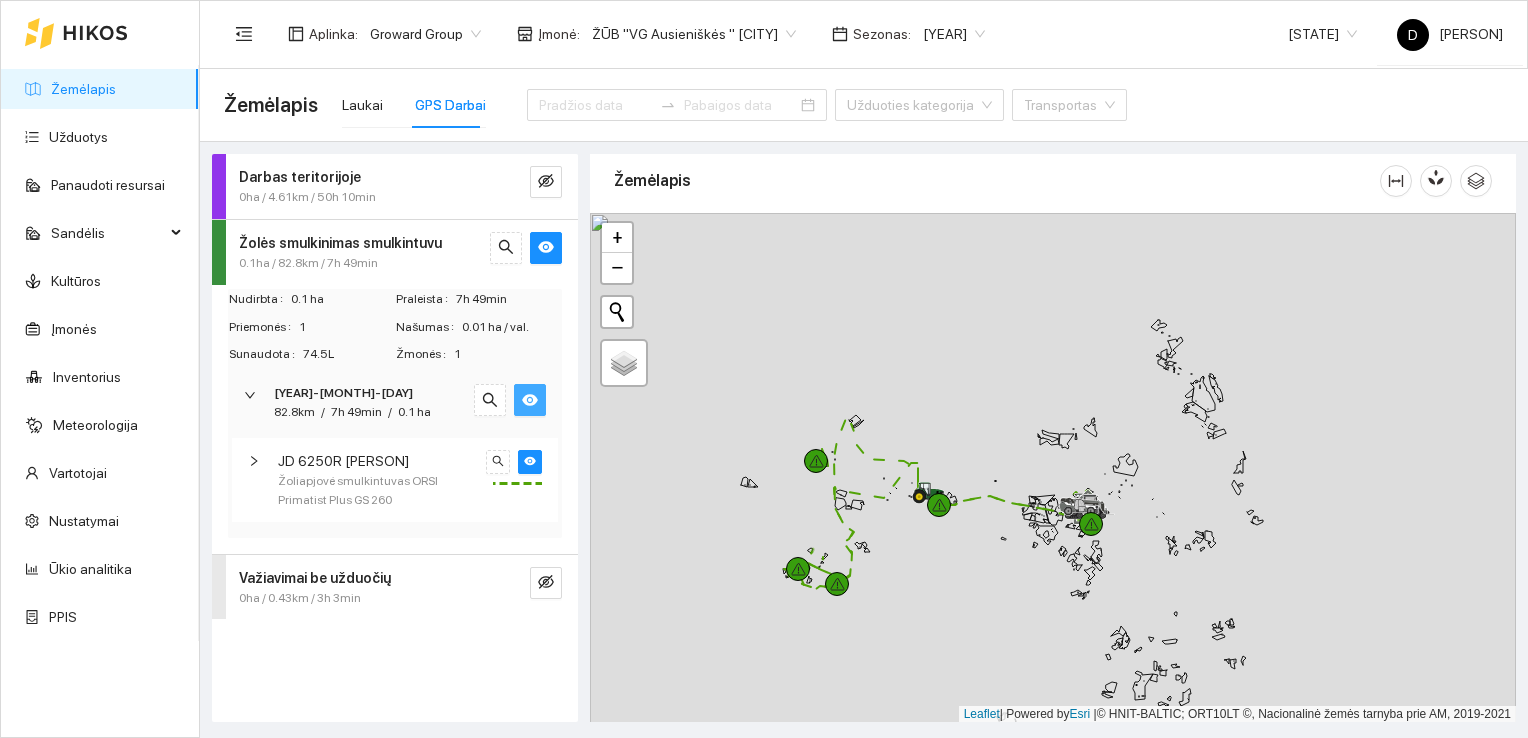 click at bounding box center [219, 252] 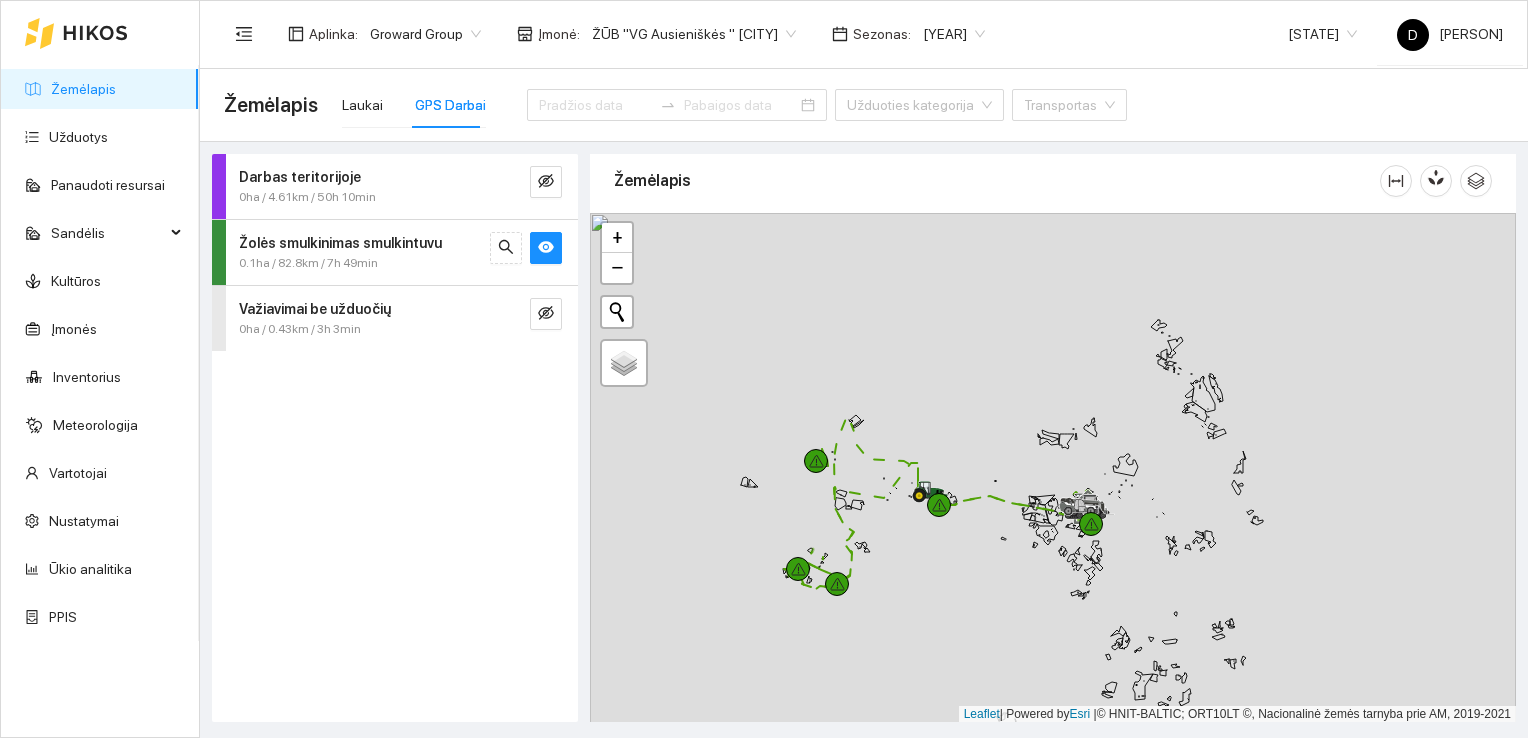 click at bounding box center (219, 252) 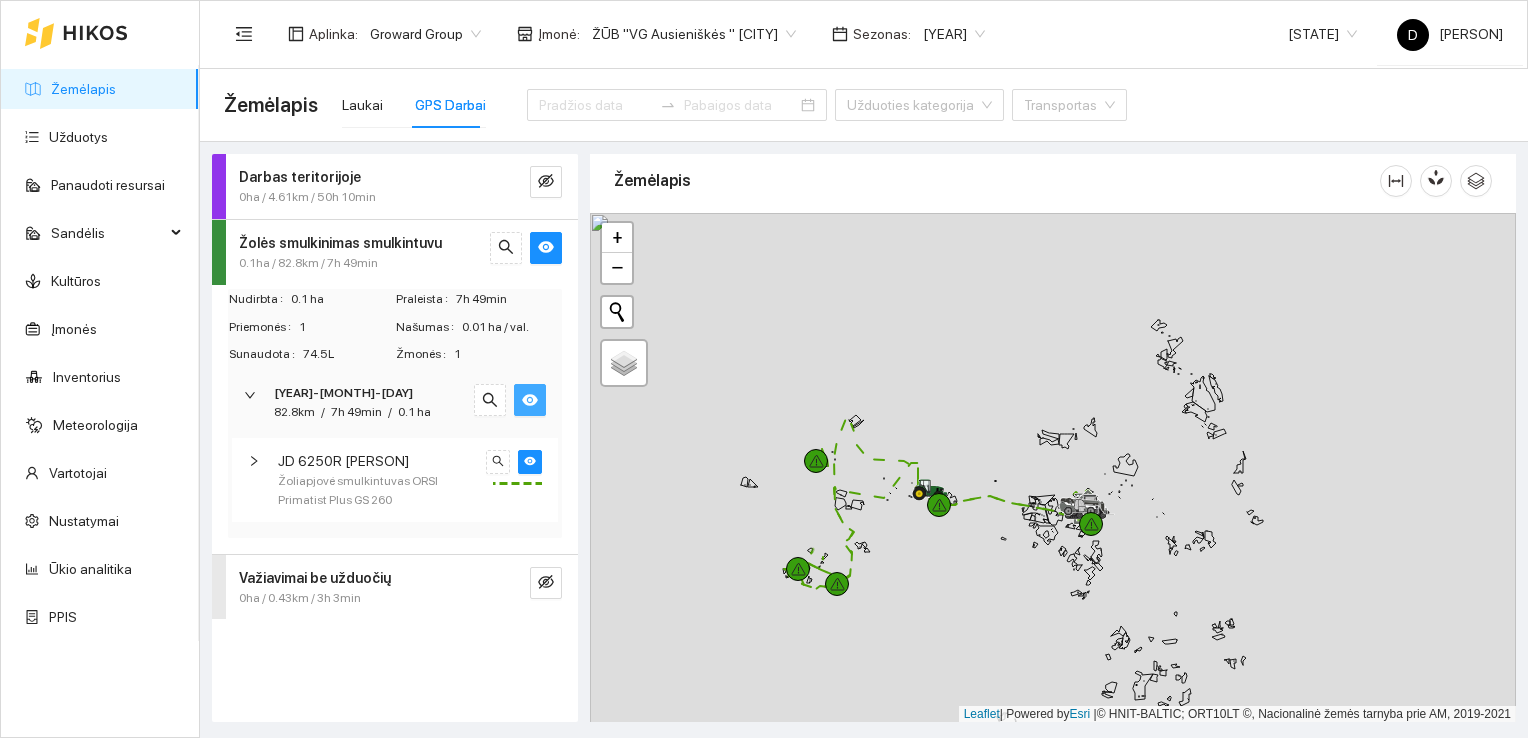 click at bounding box center (256, 395) 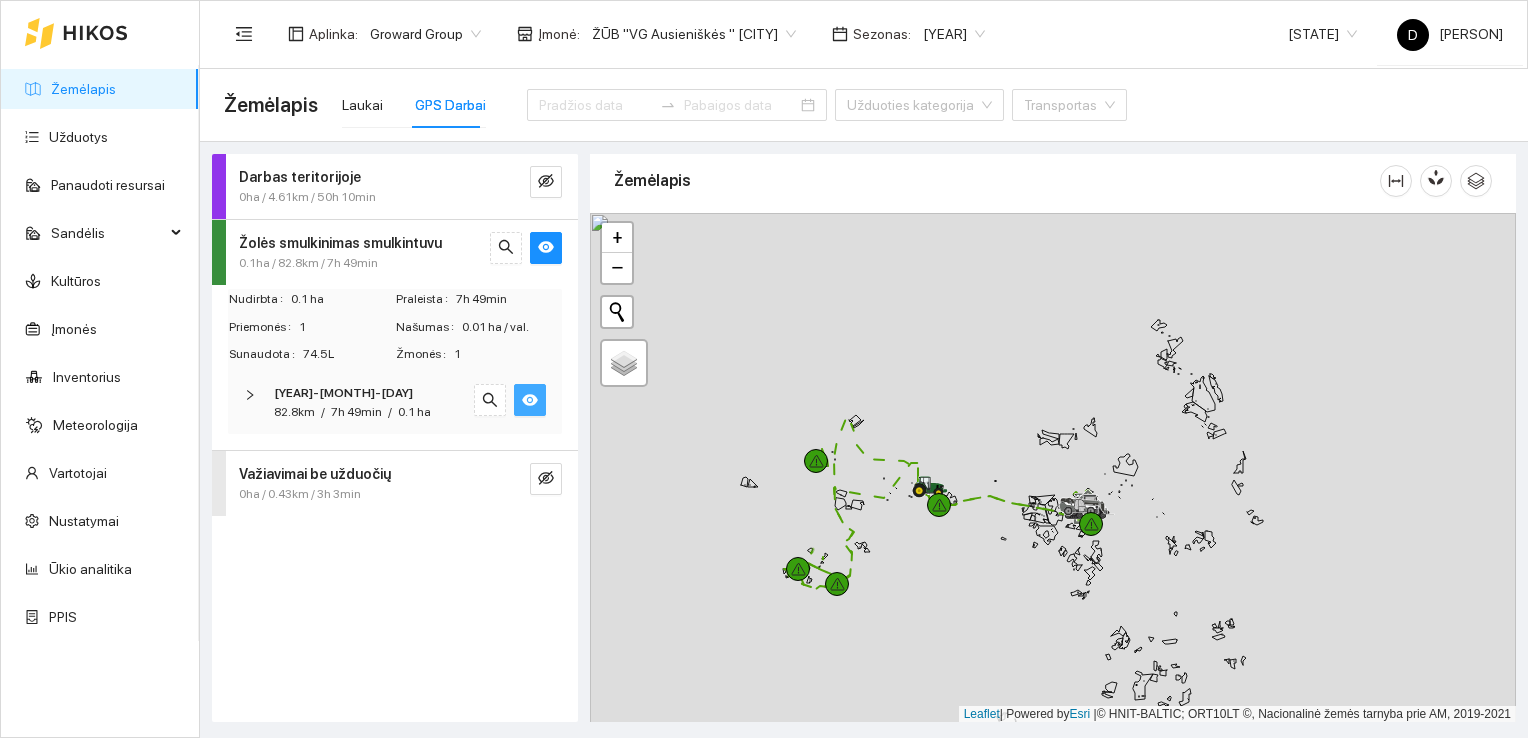 click at bounding box center (530, 400) 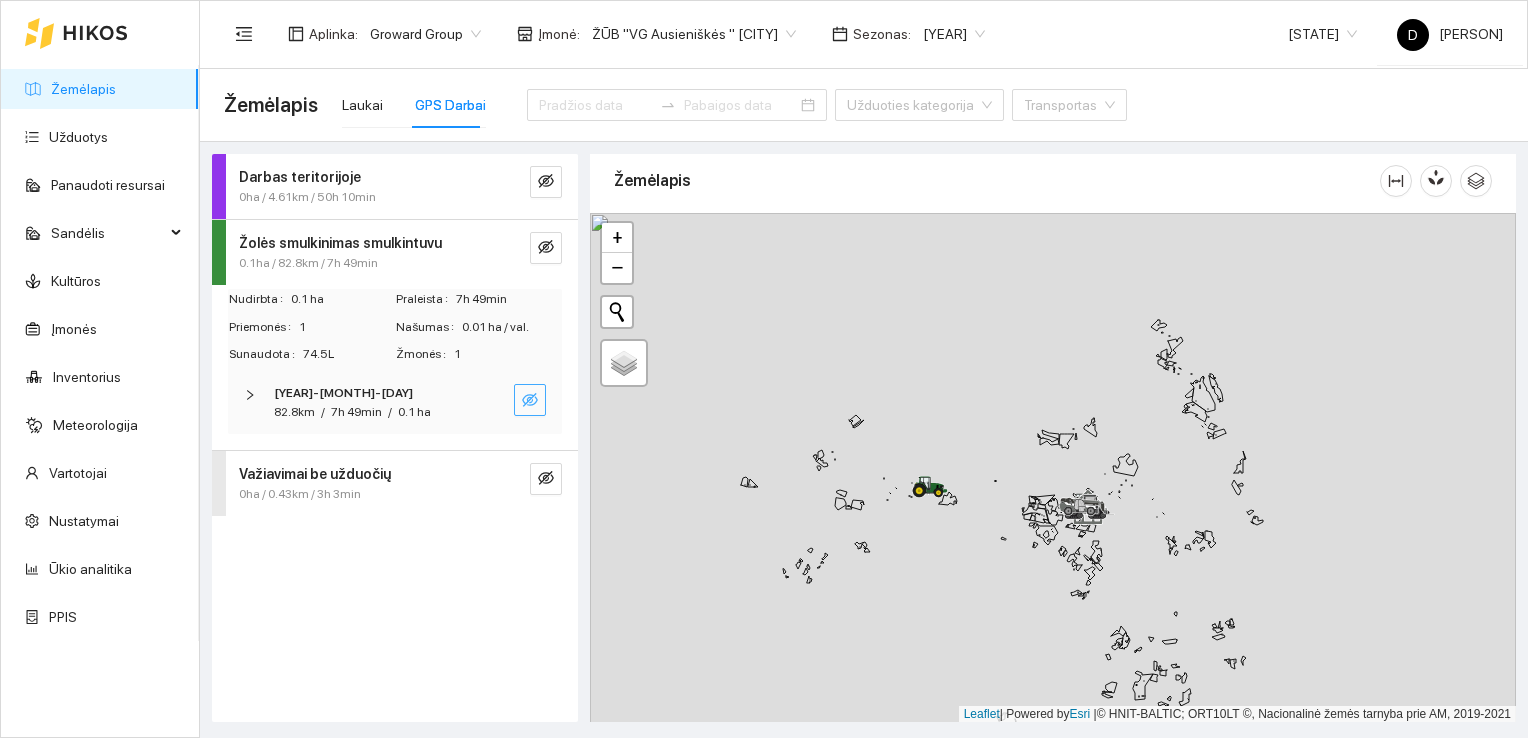 click at bounding box center (530, 400) 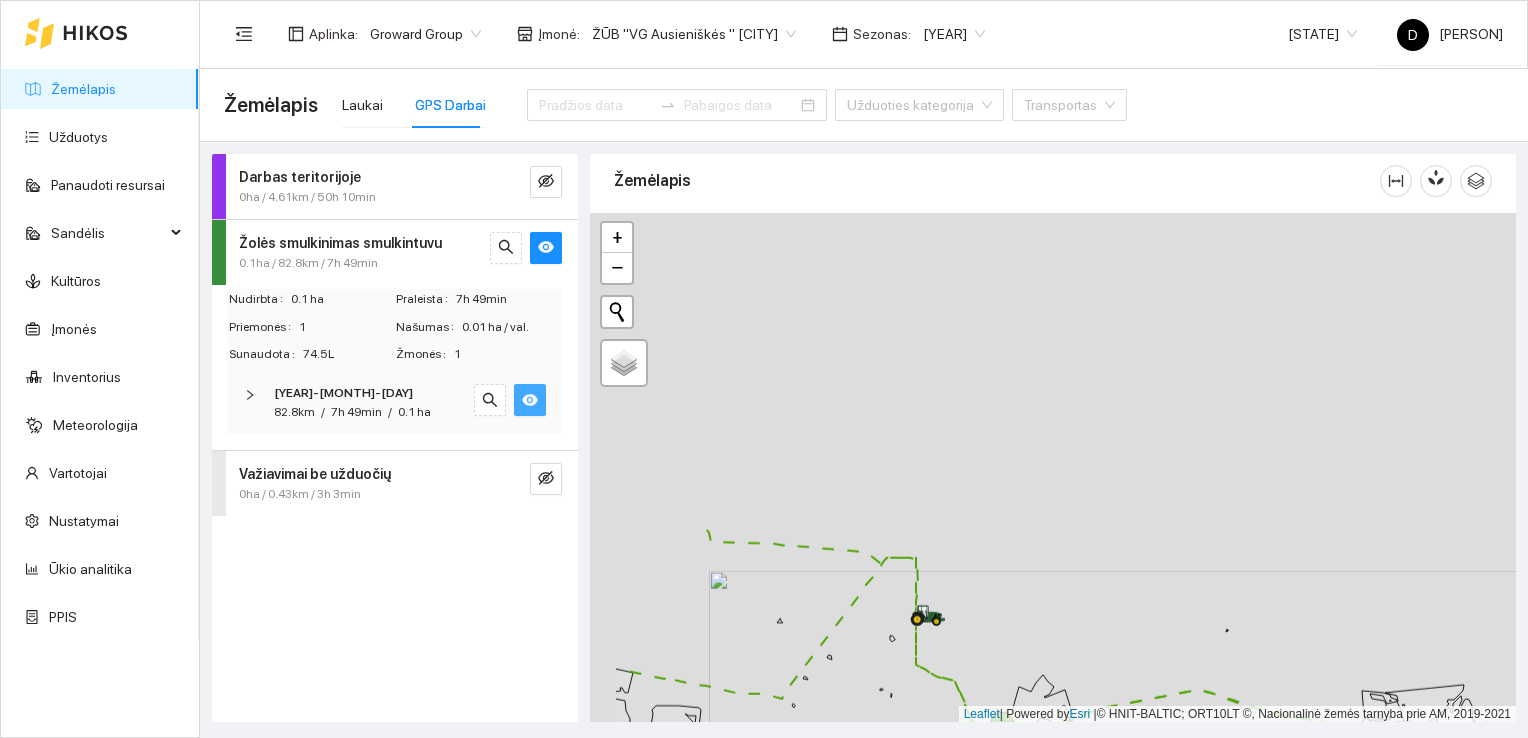drag, startPoint x: 837, startPoint y: 376, endPoint x: 957, endPoint y: 734, distance: 377.57648 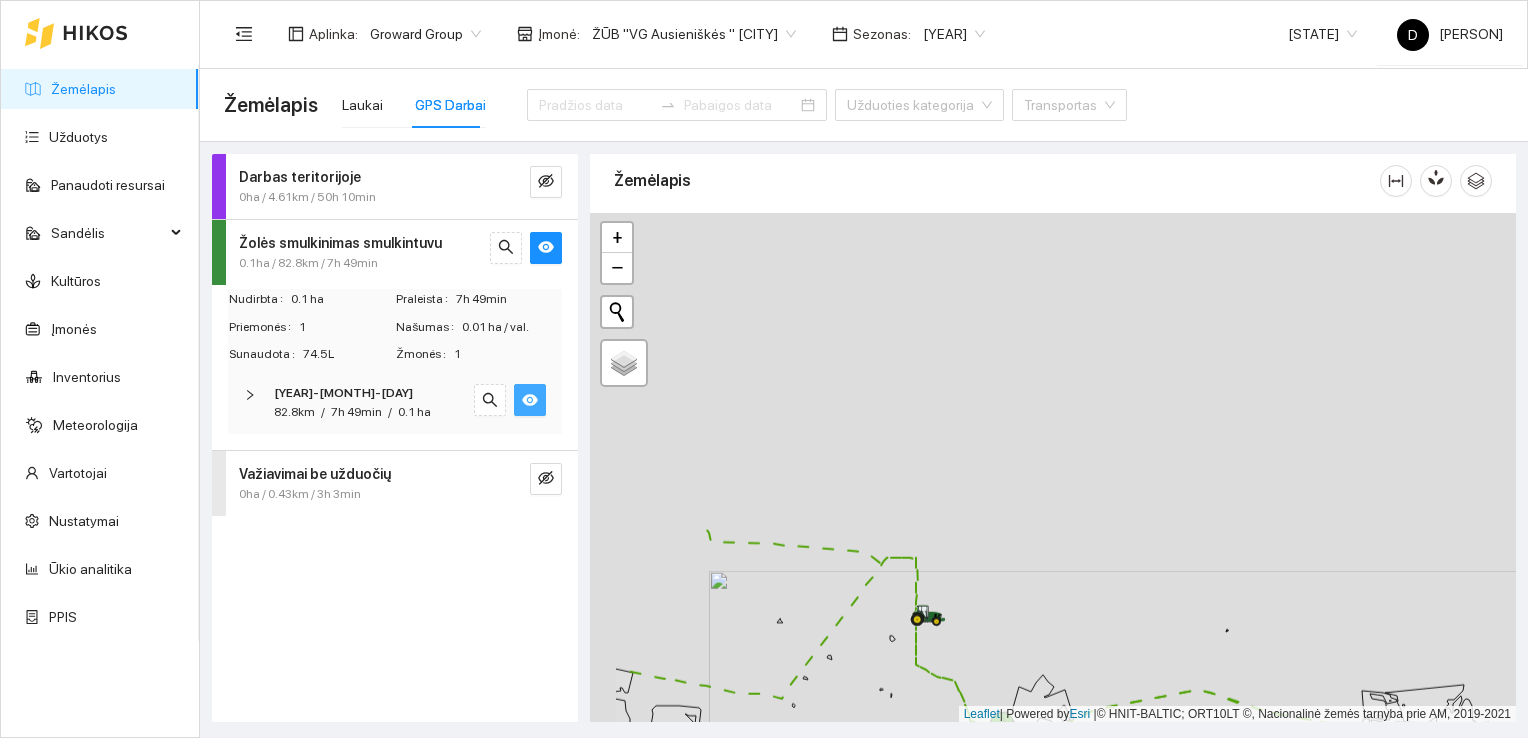click on "Žemėlapis Laukai GPS Darbai Užduoties kategorija Transportas Darbas teritorijoje 0ha / 4.61km / 50h 10min Žolės smulkinimas smulkintuvu 0.1ha / 82.8km / 7h 49min Nudirbta 0.1 ha Praleista 7h 49min Priemonės 1 Našumas 0.01 ha / val. Sunaudota 74.5L Žmonės 1 [YEAR]-[MONTH]-[DAY] 82.8km / 7h 49min / 0.1 ha JD 6250R [PERSON] Žoliapjovė smulkintuvas ORSI Primatist Plus GS 260 Važiavimai be užduočių 0ha / 0.43km / 3h 3min Žemėlapis" at bounding box center [864, 403] 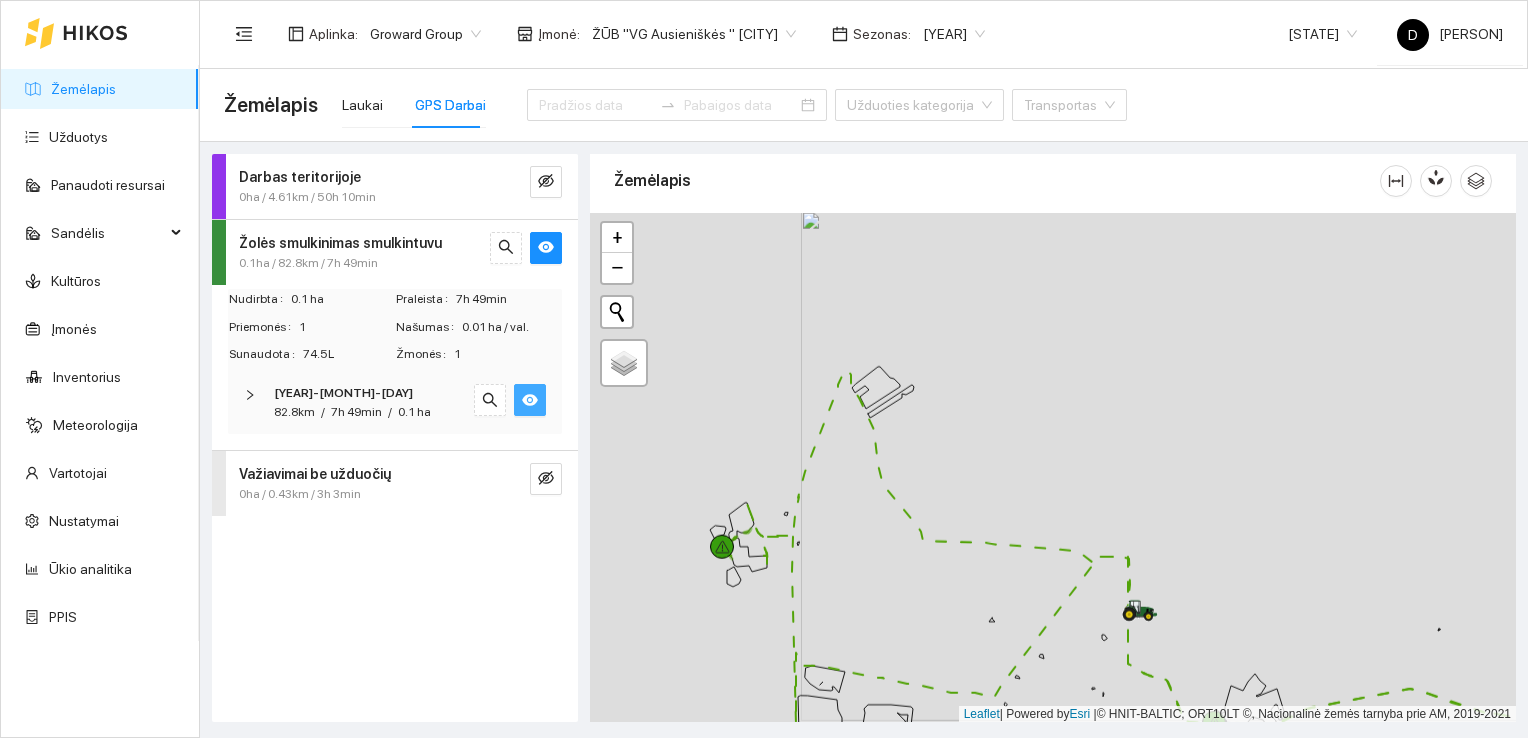 drag, startPoint x: 821, startPoint y: 582, endPoint x: 1032, endPoint y: 580, distance: 211.00948 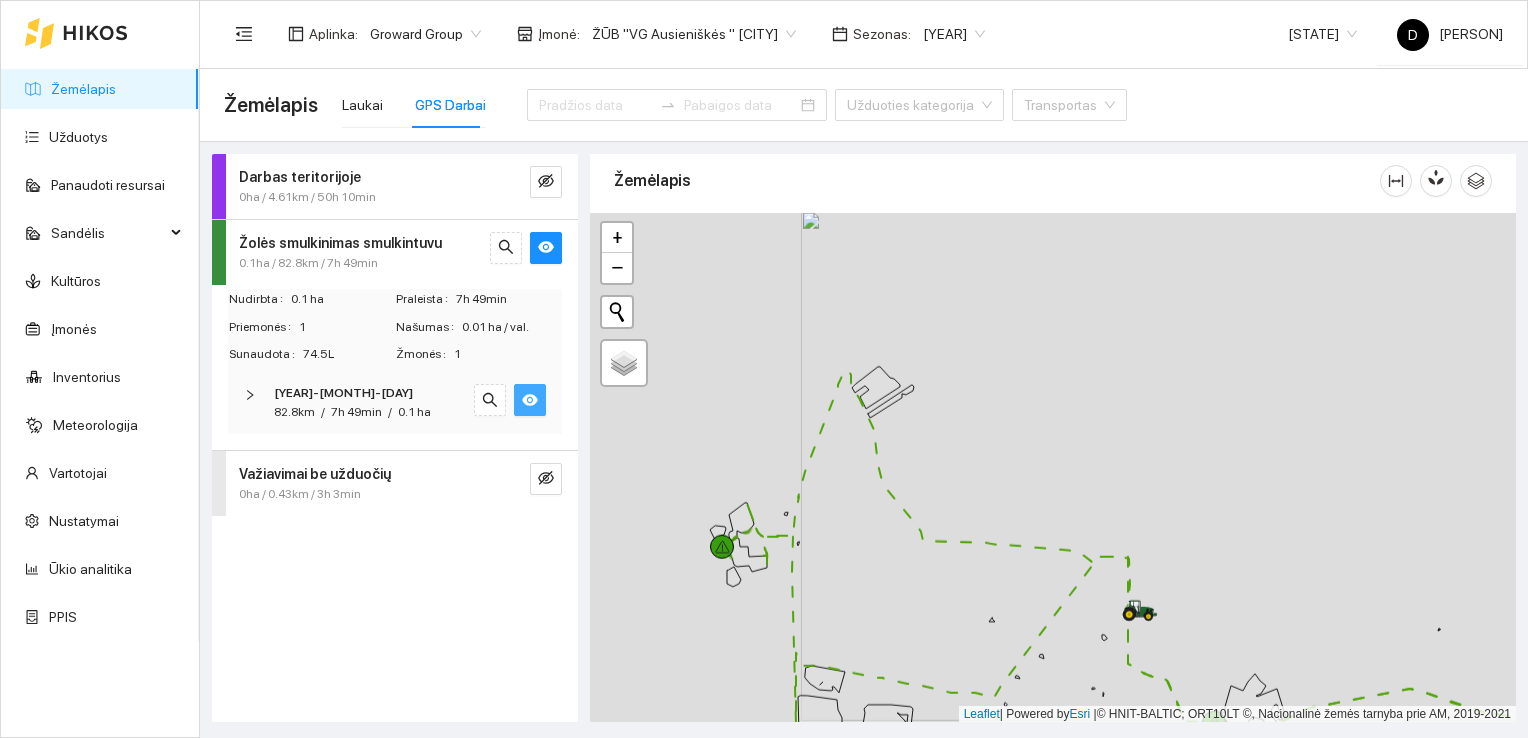 click at bounding box center (1053, 468) 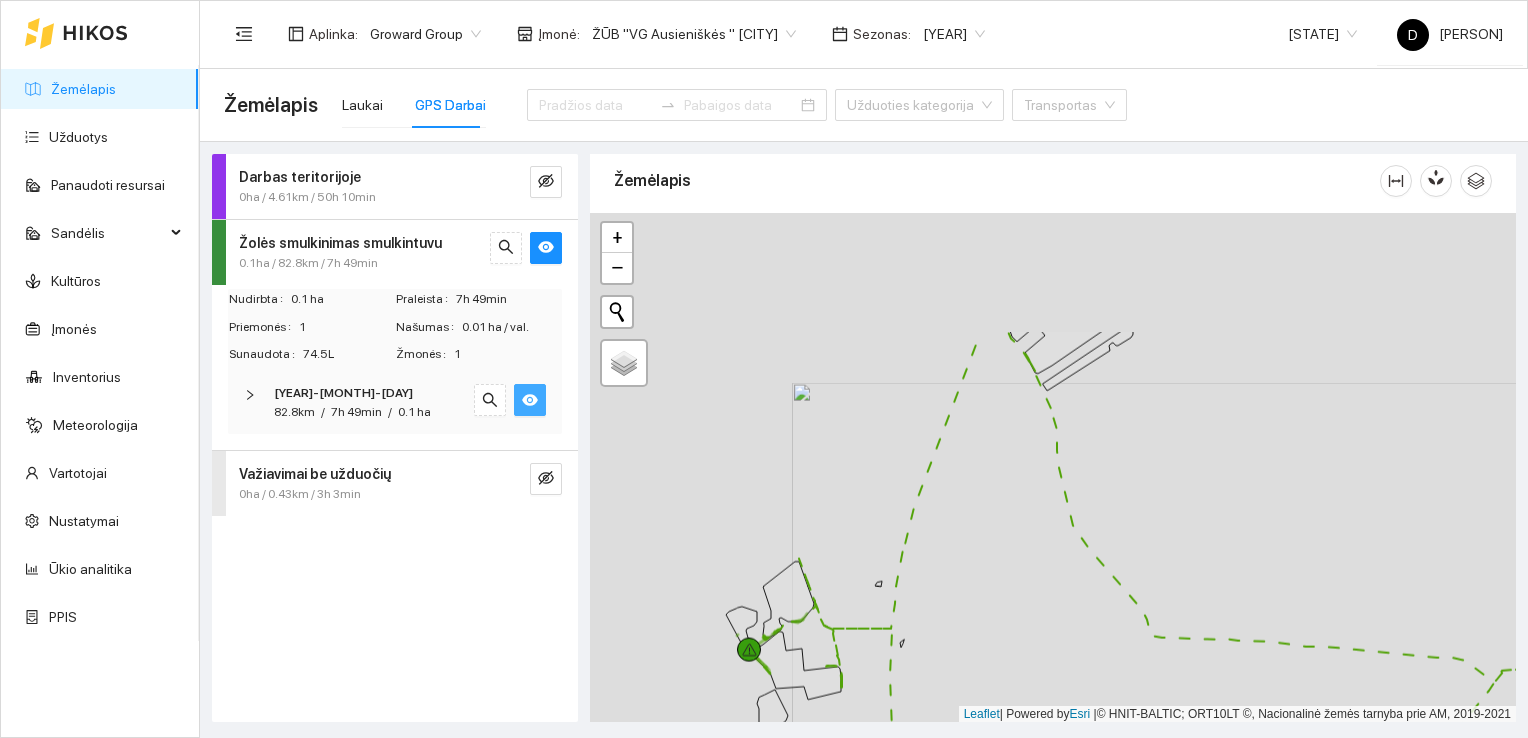 drag, startPoint x: 794, startPoint y: 341, endPoint x: 996, endPoint y: 510, distance: 263.37234 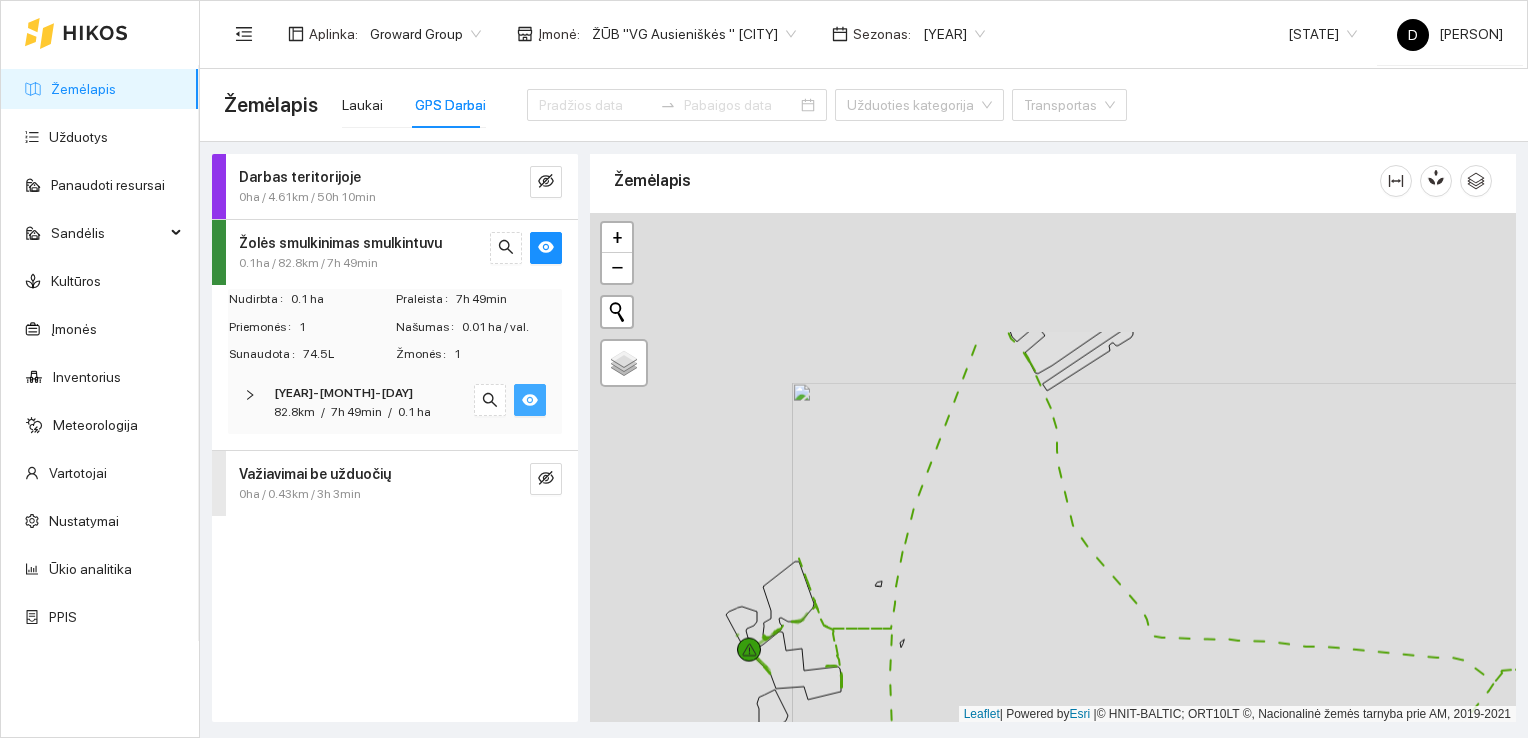 click at bounding box center (1053, 468) 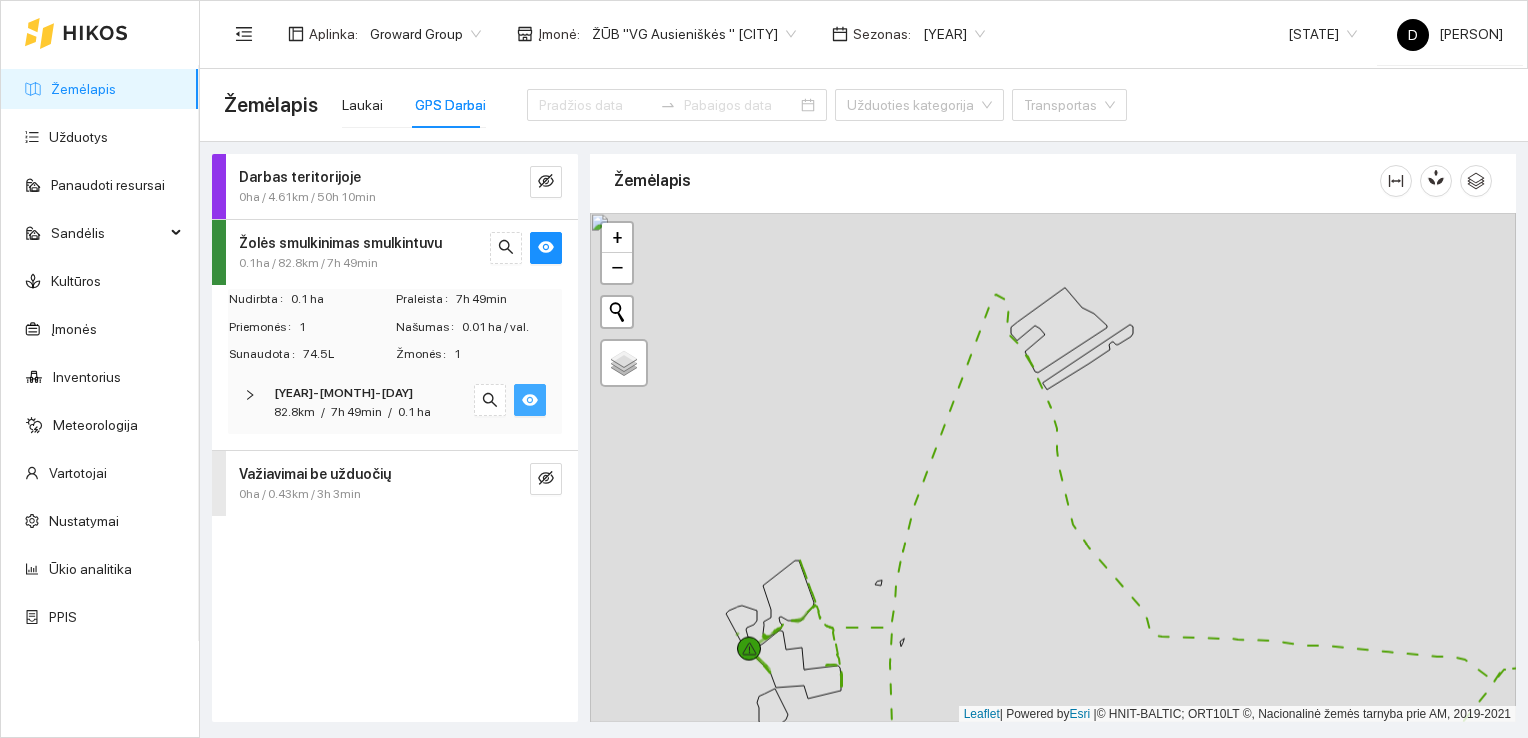 click on "Darbas teritorijoje 0ha / 4.61km / 50h 10min Žolės smulkinimas smulkintuvu 0.1ha / 82.8km / 7h 49min Nudirbta 0.1 ha Praleista 7h 49min Priemonės 1 Našumas 0.01 ha / val. Sunaudota 74.5L Žmonės 1 [YEAR]-[MONTH]-[DAY] 82.8km / 7h 49min / 0.1 ha JD 6250R [PERSON] Žoliapjovė smulkintuvas ORSI Primatist Plus GS 260 Važiavimai be užduočių 0ha / 0.43km / 3h 3min" at bounding box center [395, 438] 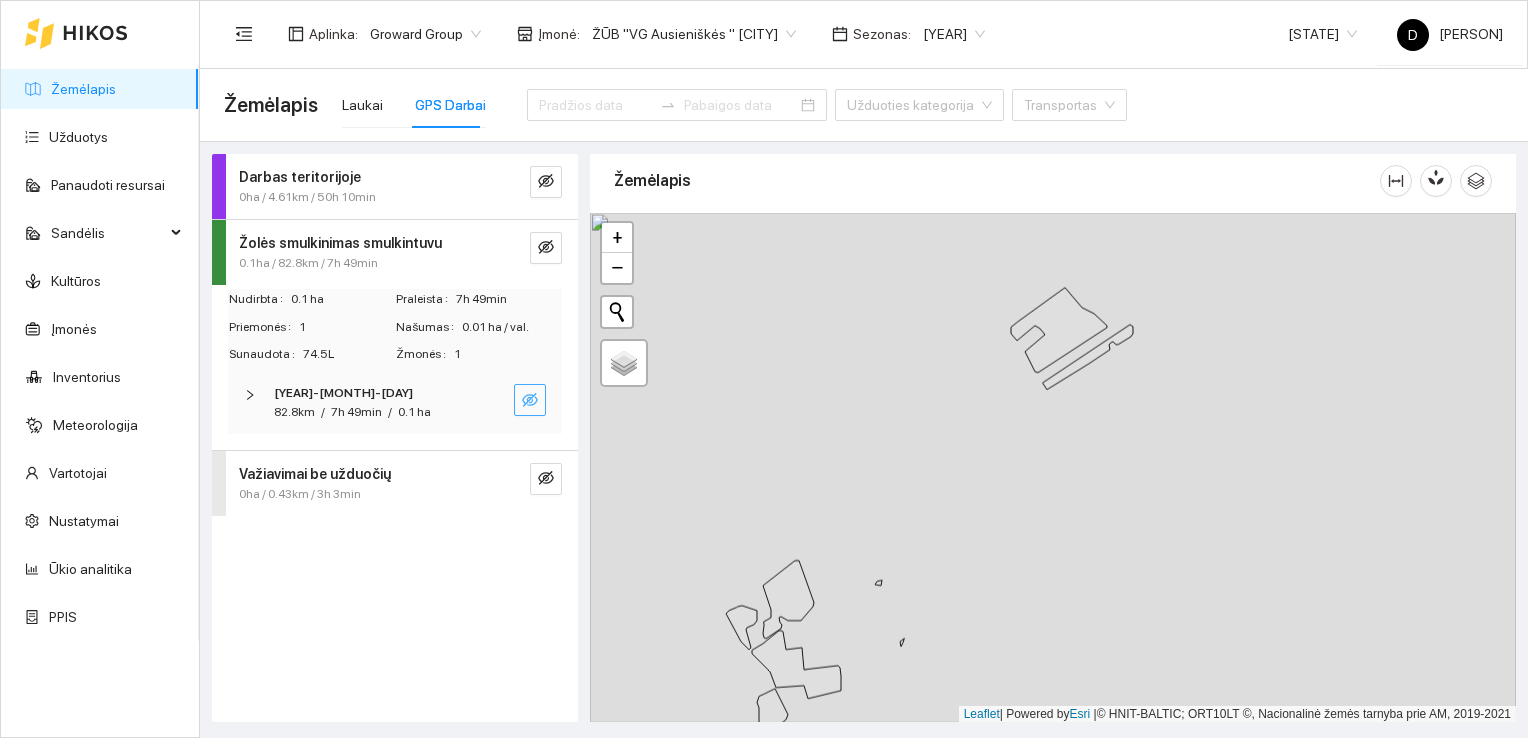 click on "Žemėlapis" at bounding box center [997, 180] 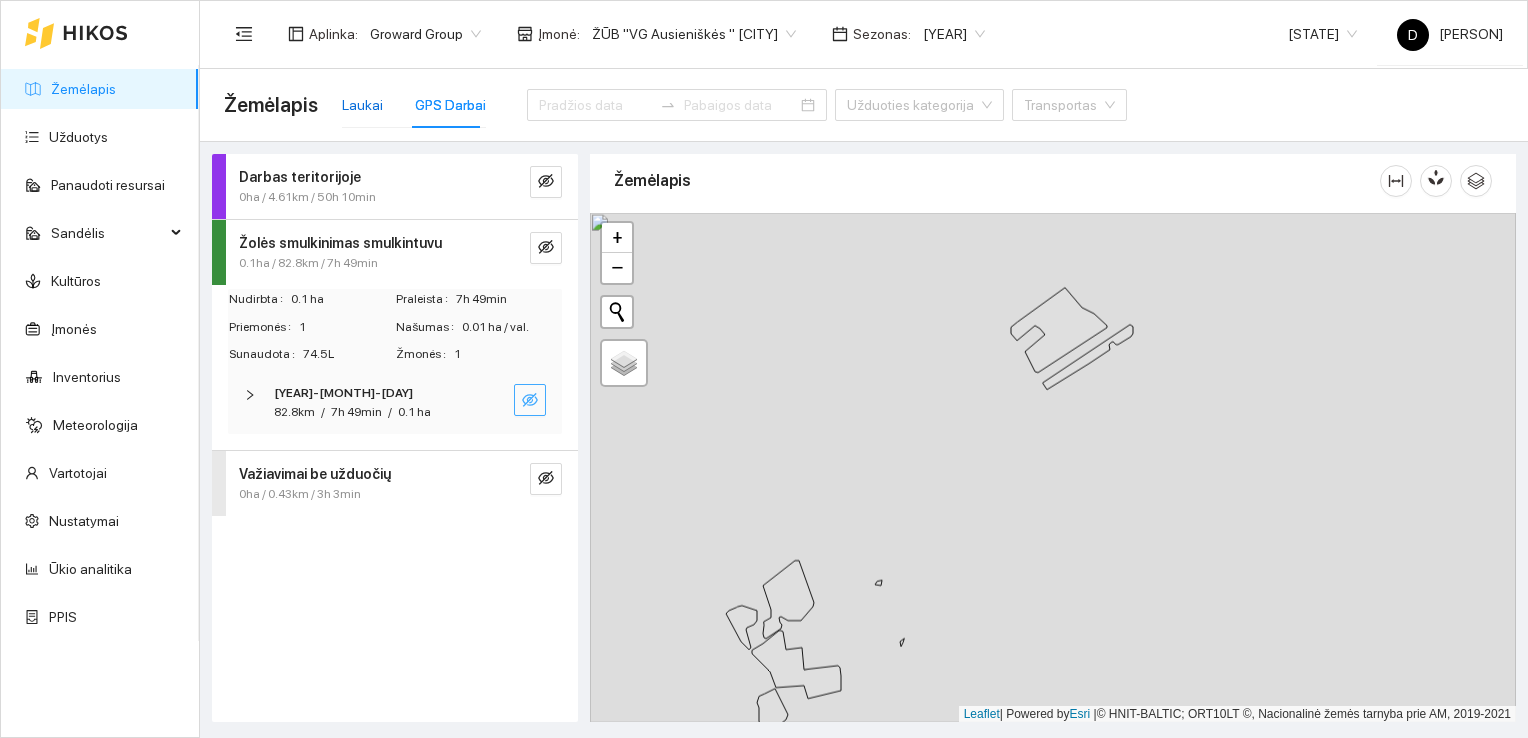 click on "Laukai" at bounding box center [362, 105] 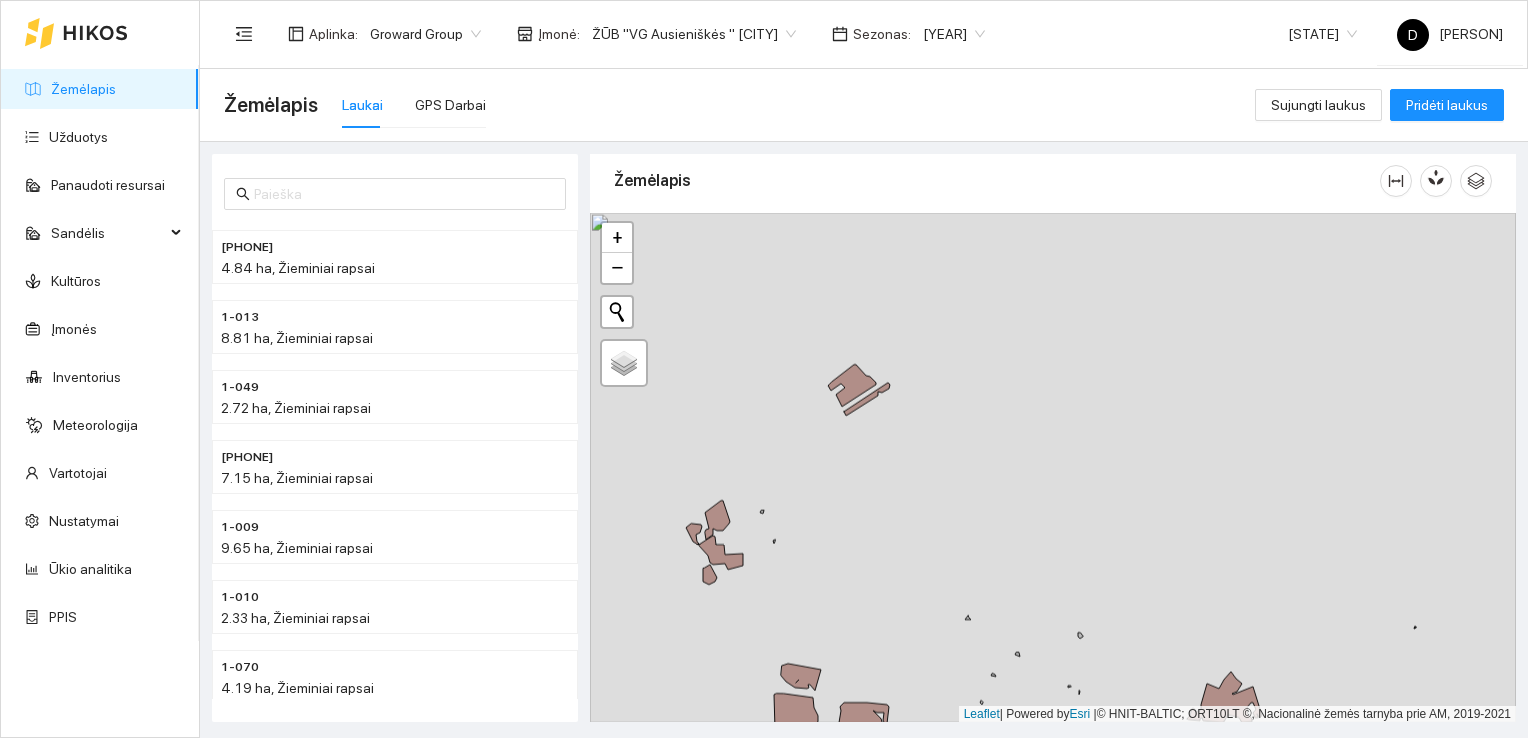 click on "Žemėlapis Laukai GPS Darbai" at bounding box center (739, 105) 